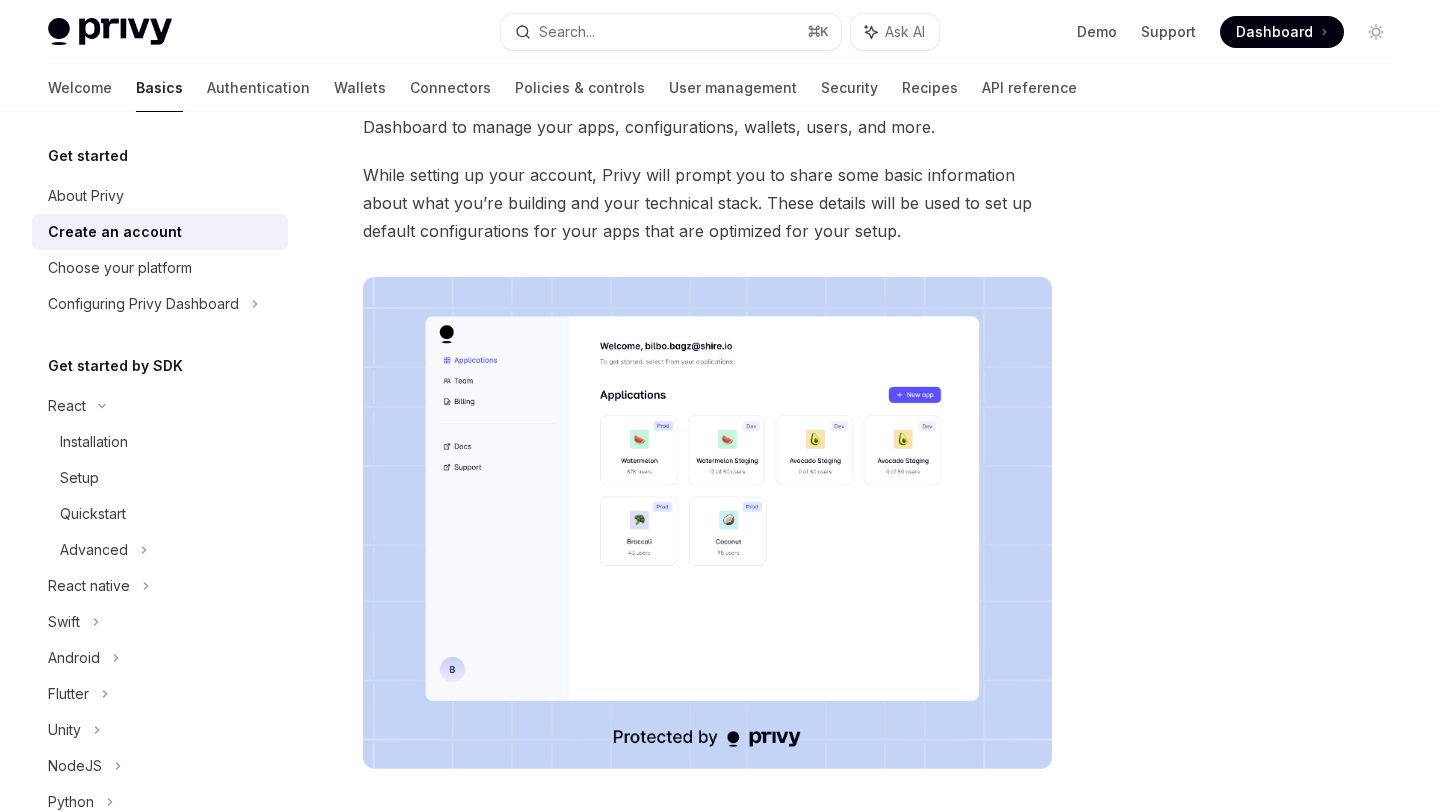 scroll, scrollTop: 170, scrollLeft: 0, axis: vertical 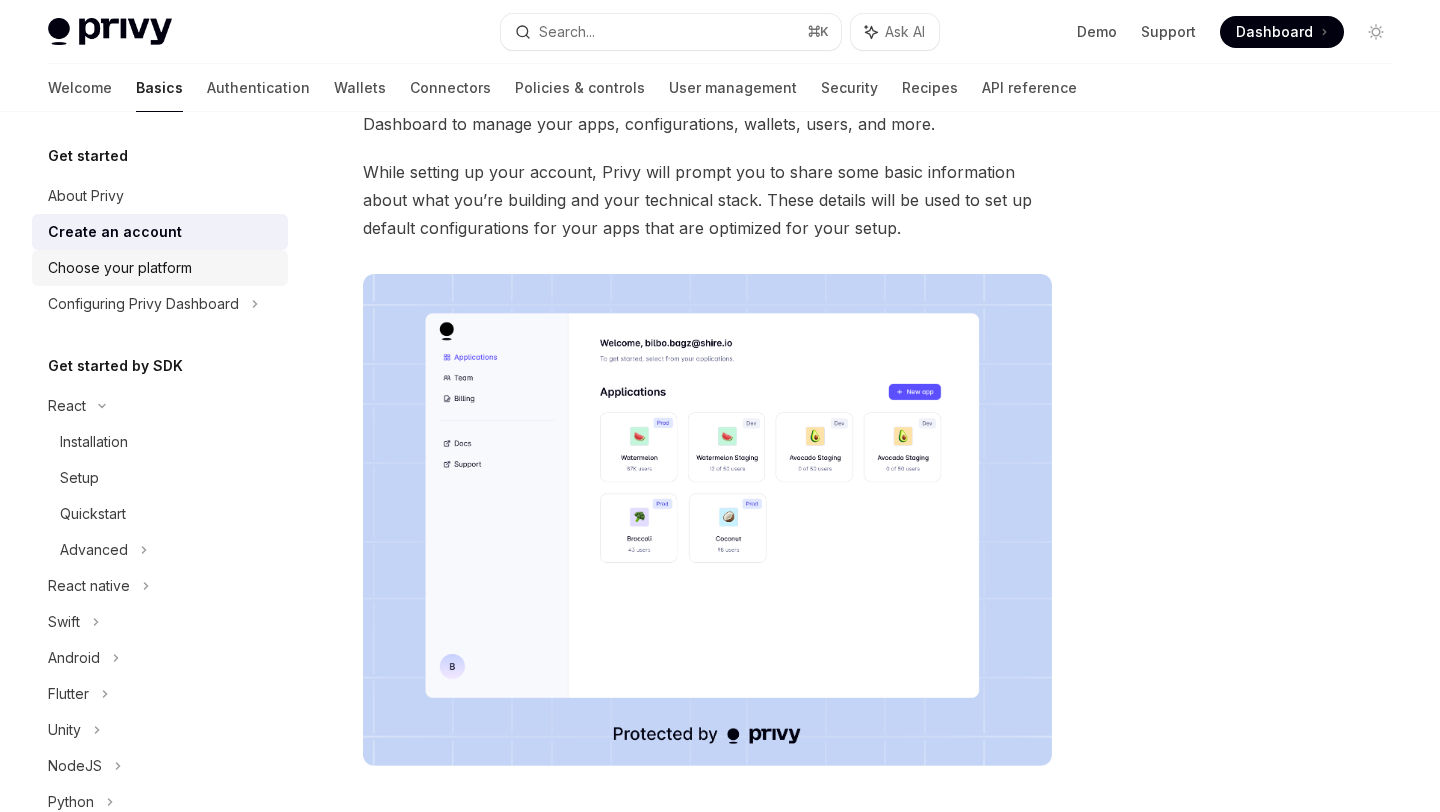 click on "Choose your platform" at bounding box center [120, 268] 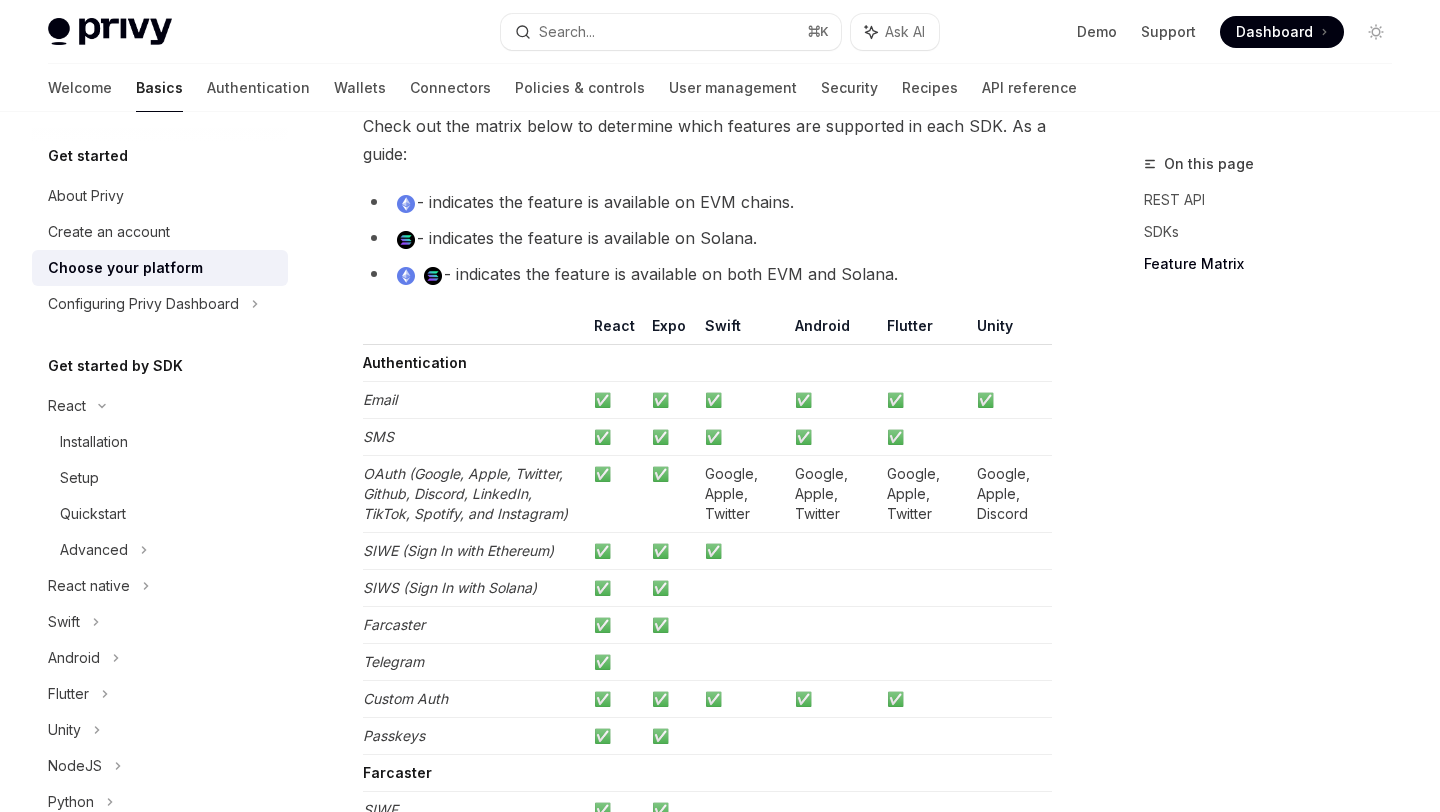 scroll, scrollTop: 1823, scrollLeft: 0, axis: vertical 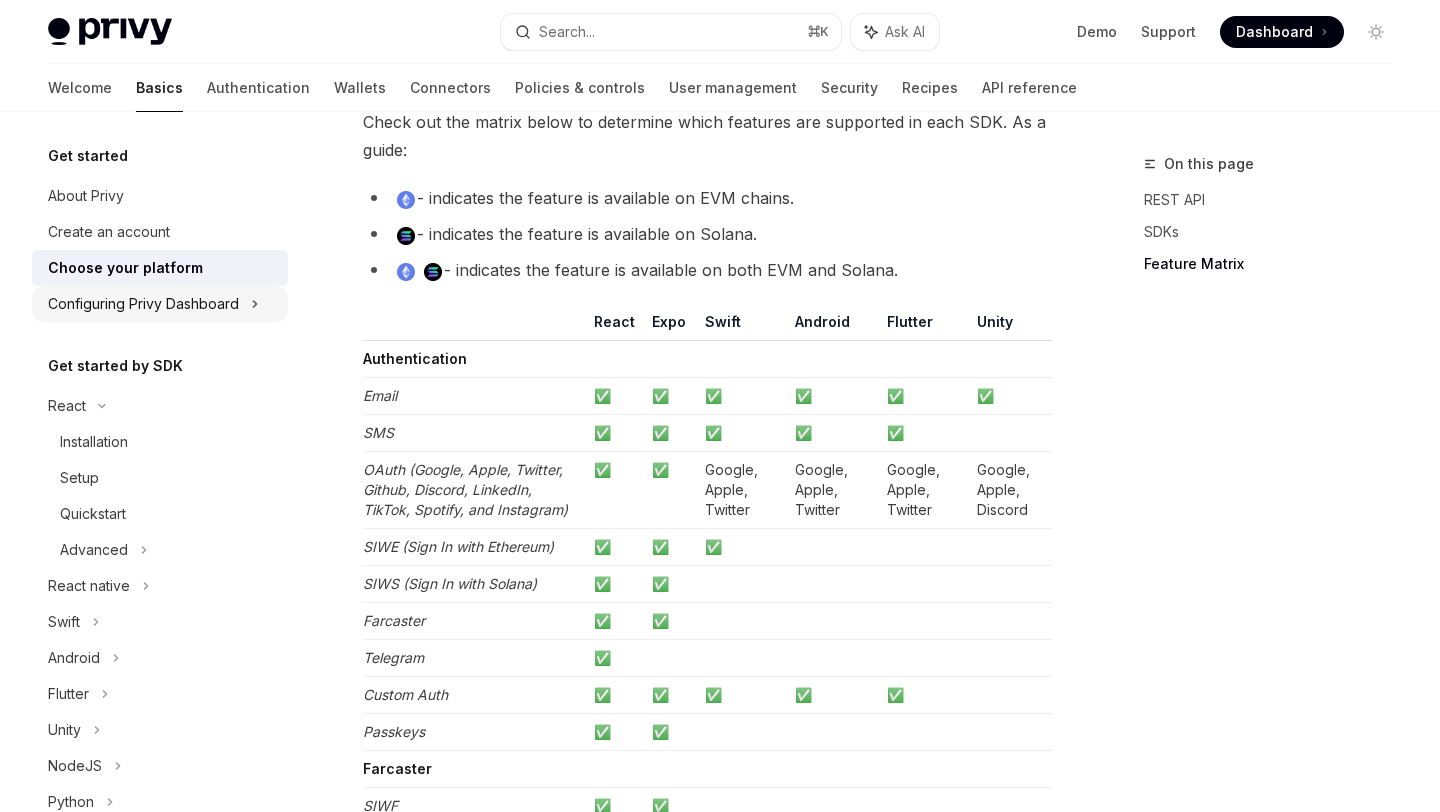 click on "Configuring Privy Dashboard" at bounding box center [143, 304] 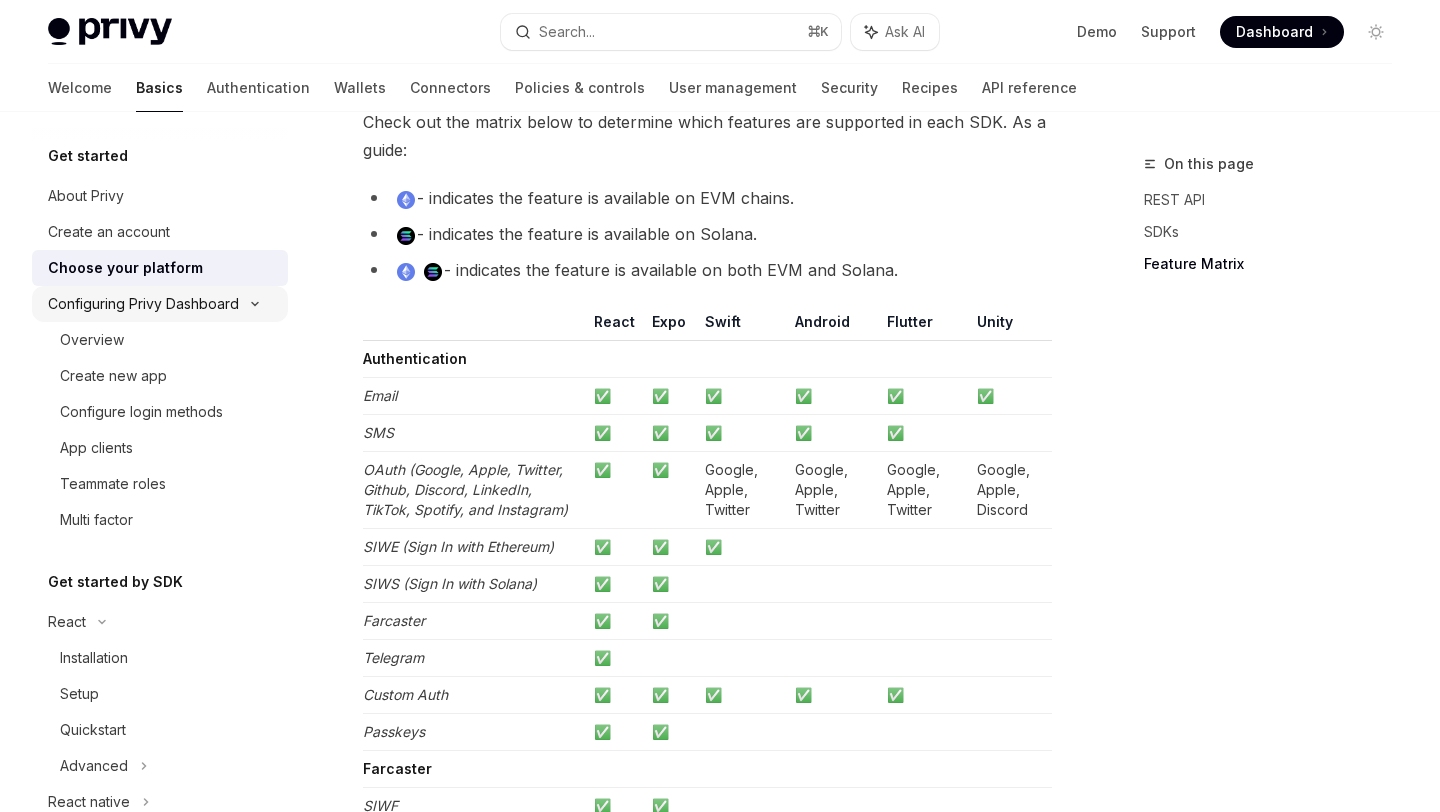 scroll, scrollTop: 2104, scrollLeft: 0, axis: vertical 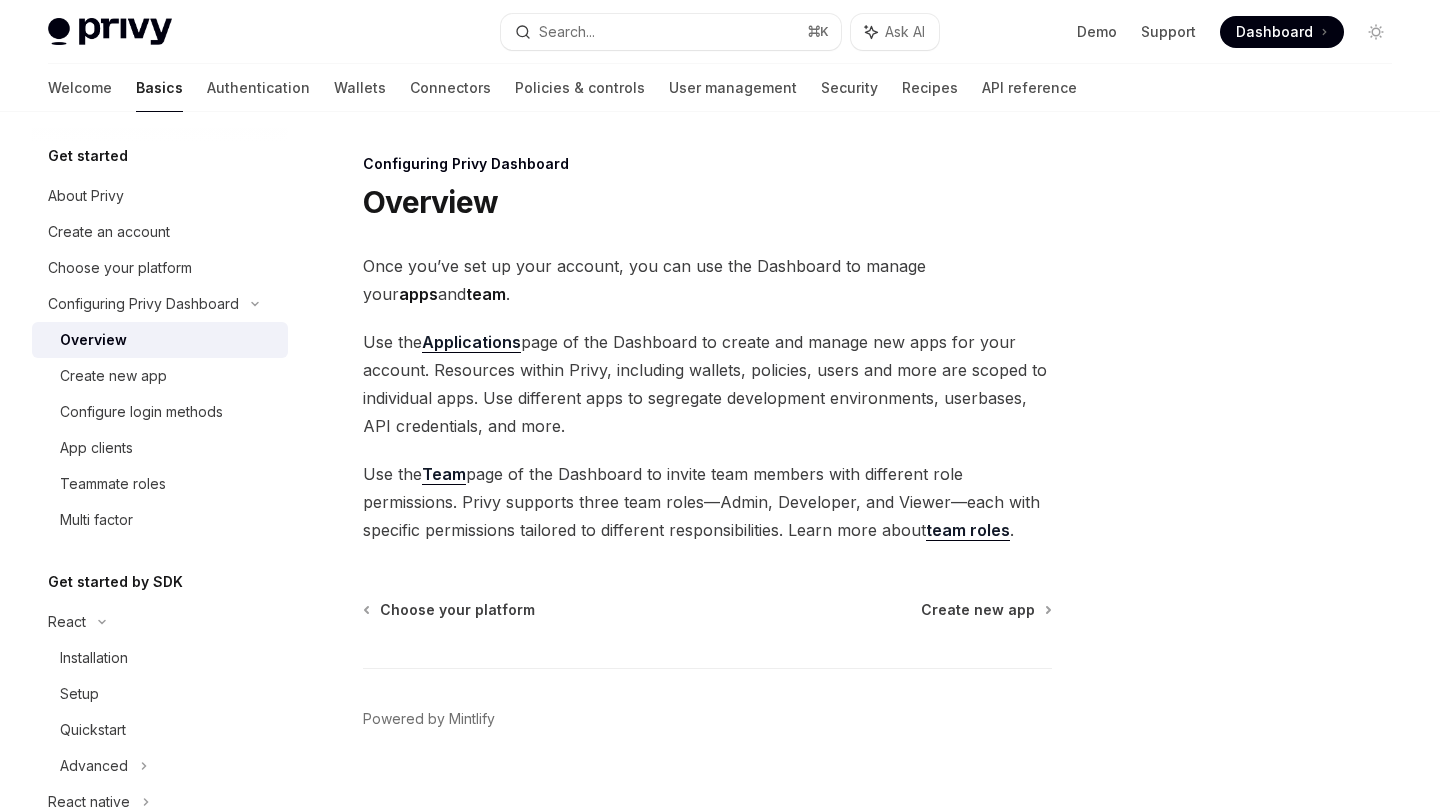 click on "Overview" at bounding box center (168, 340) 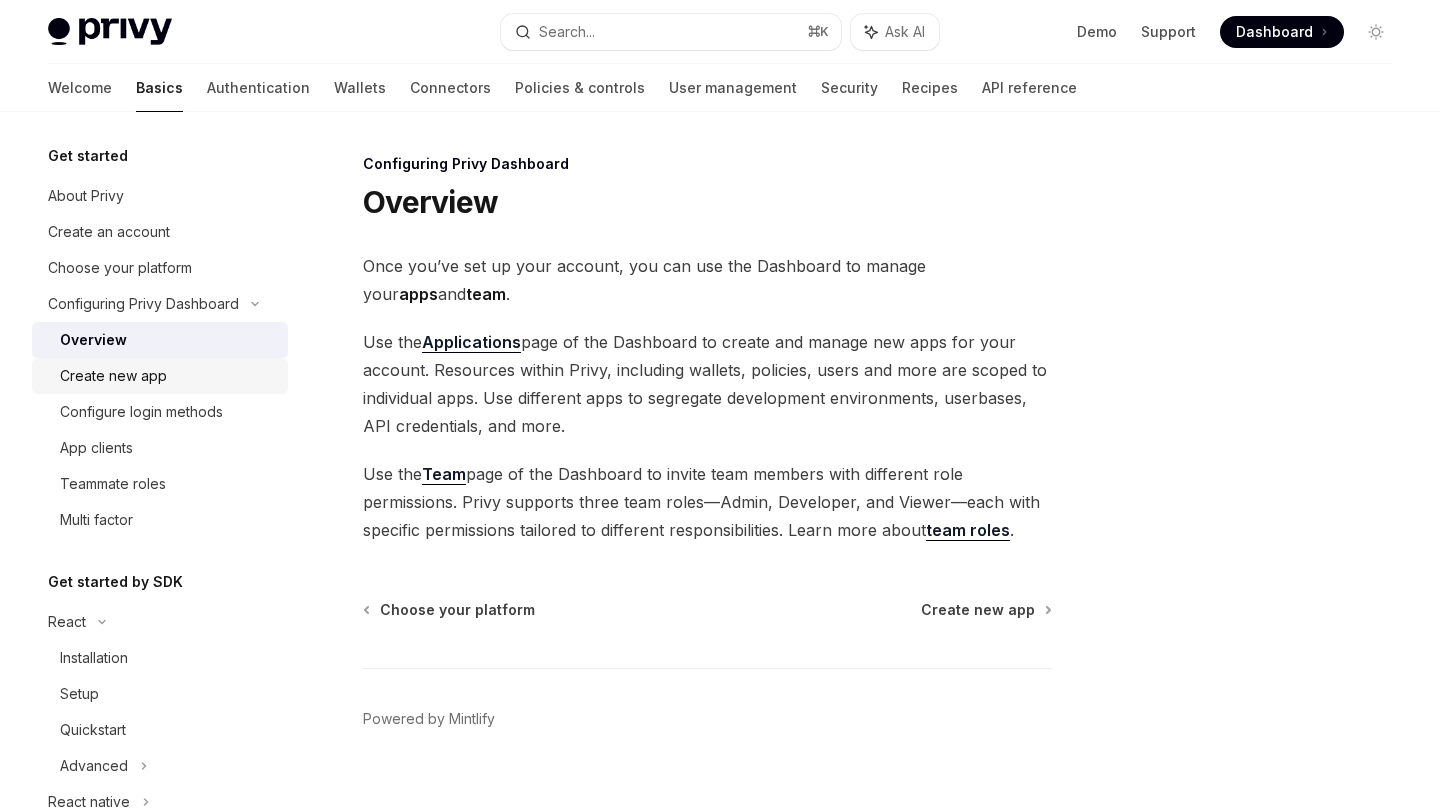 click on "Create new app" at bounding box center [168, 376] 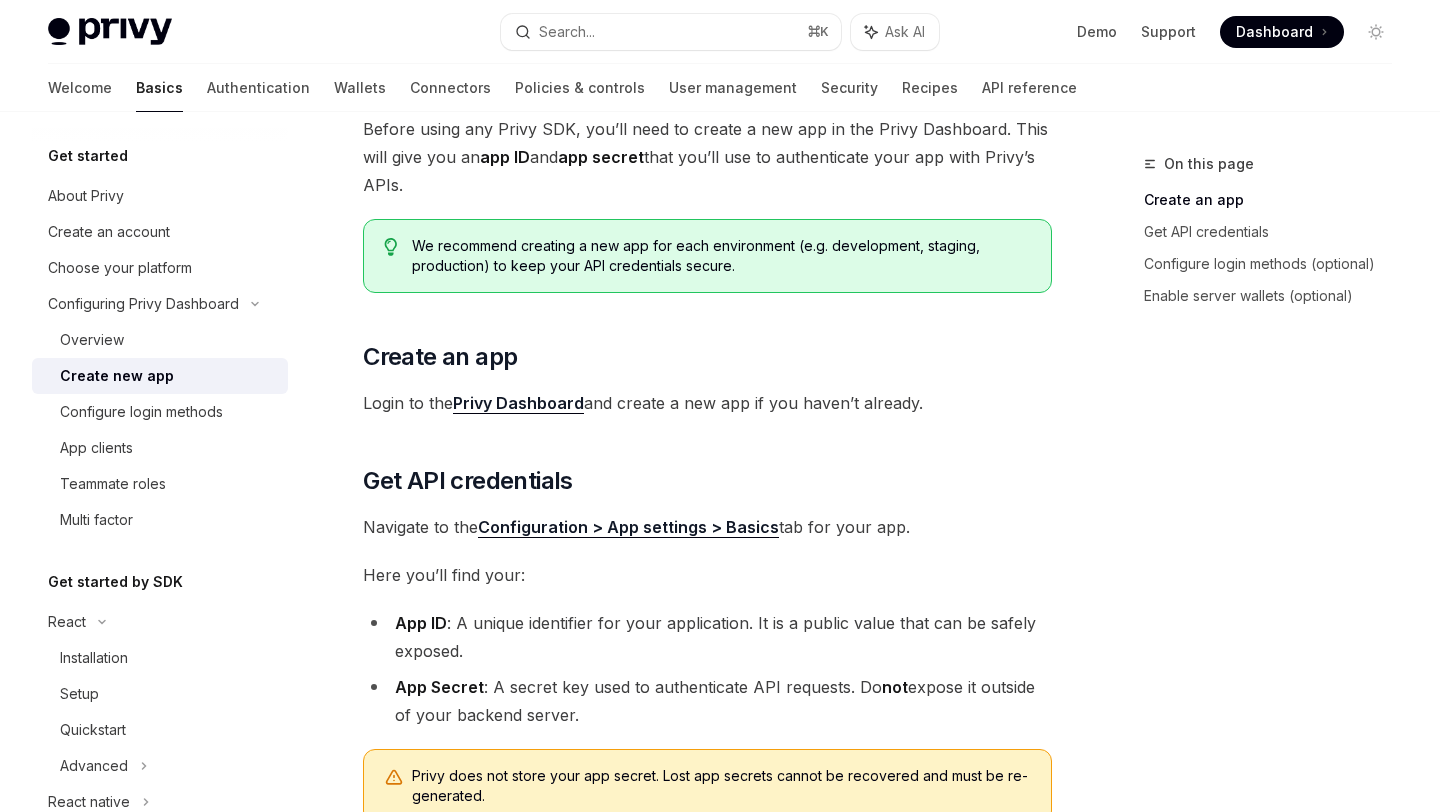 scroll, scrollTop: 140, scrollLeft: 0, axis: vertical 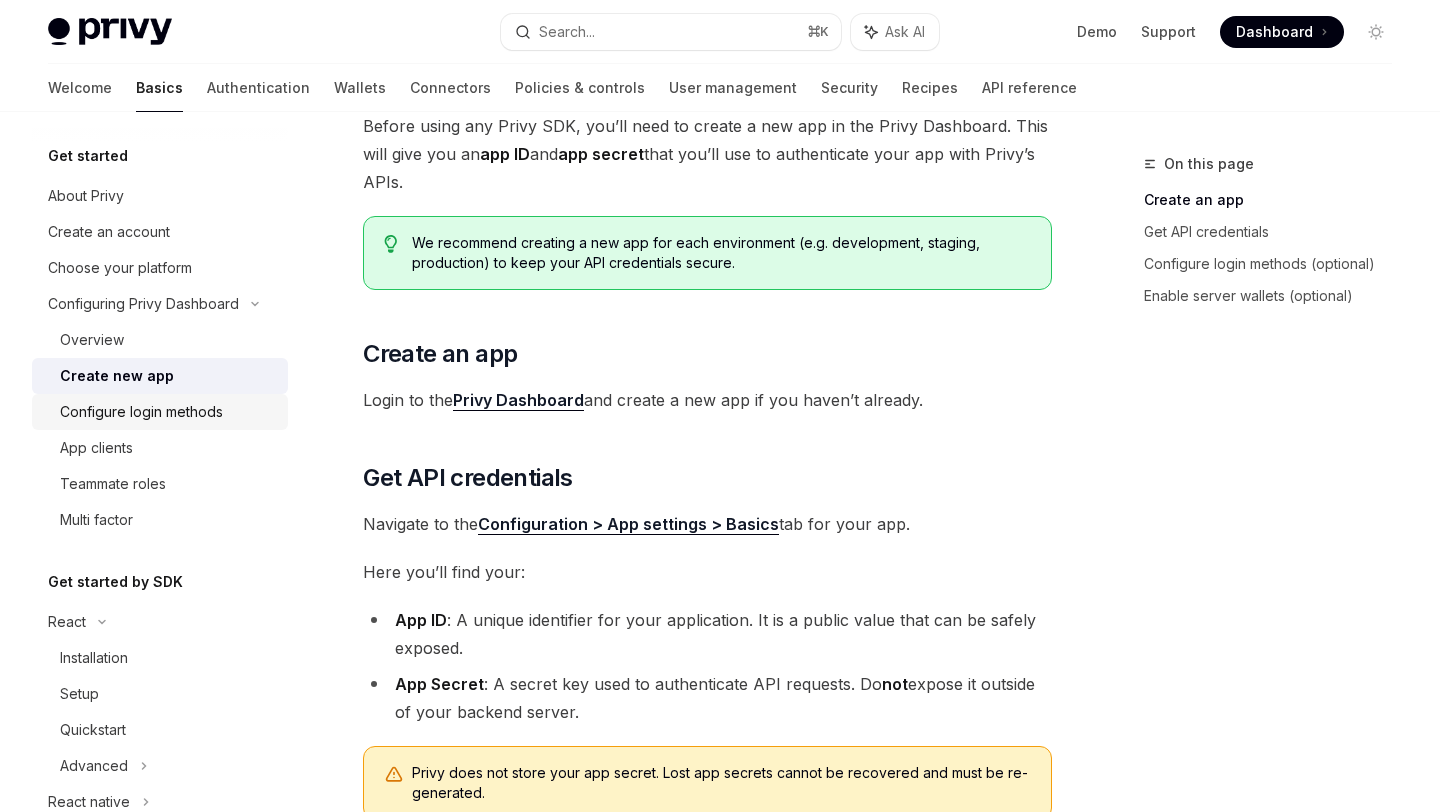 click on "Configure login methods" at bounding box center [141, 412] 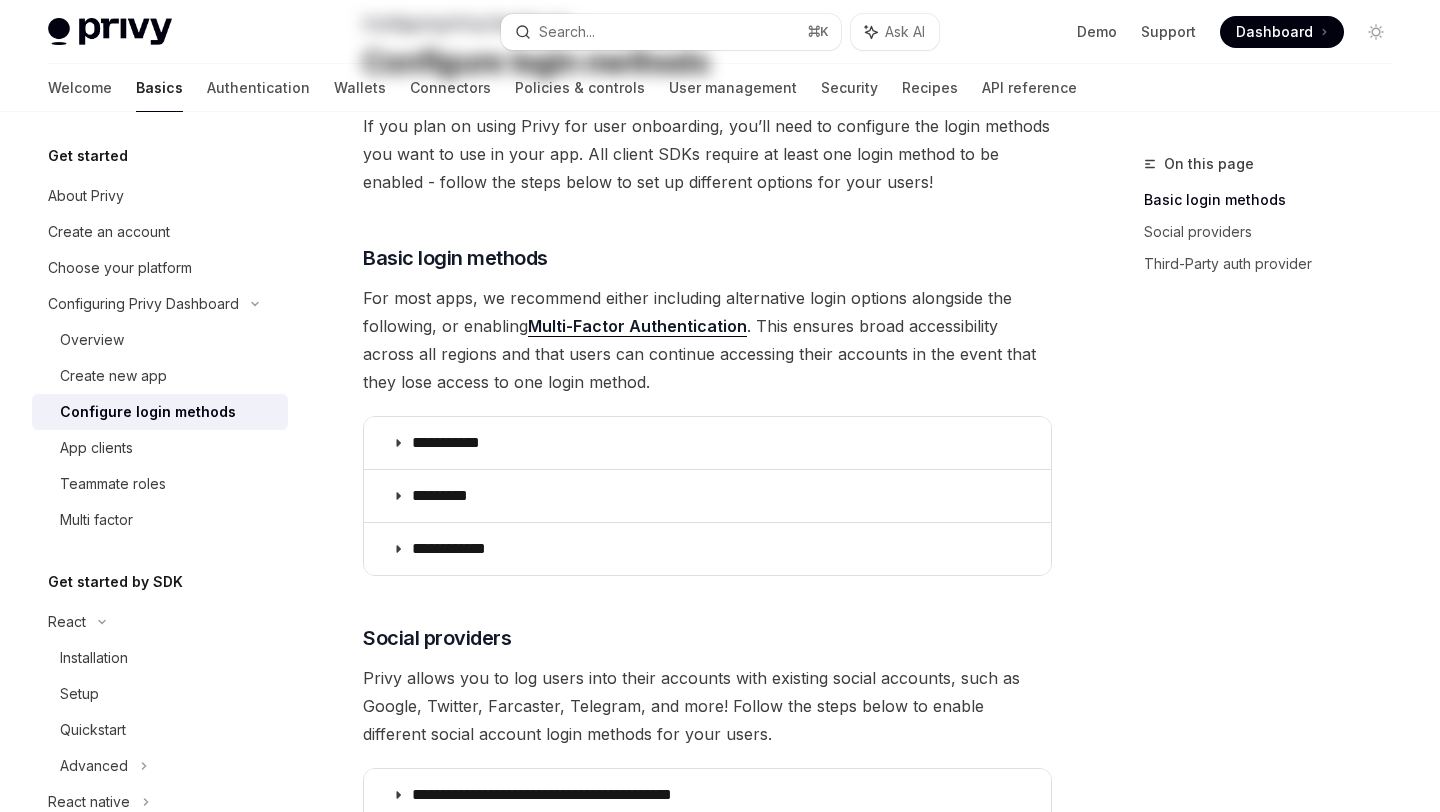 scroll, scrollTop: 0, scrollLeft: 0, axis: both 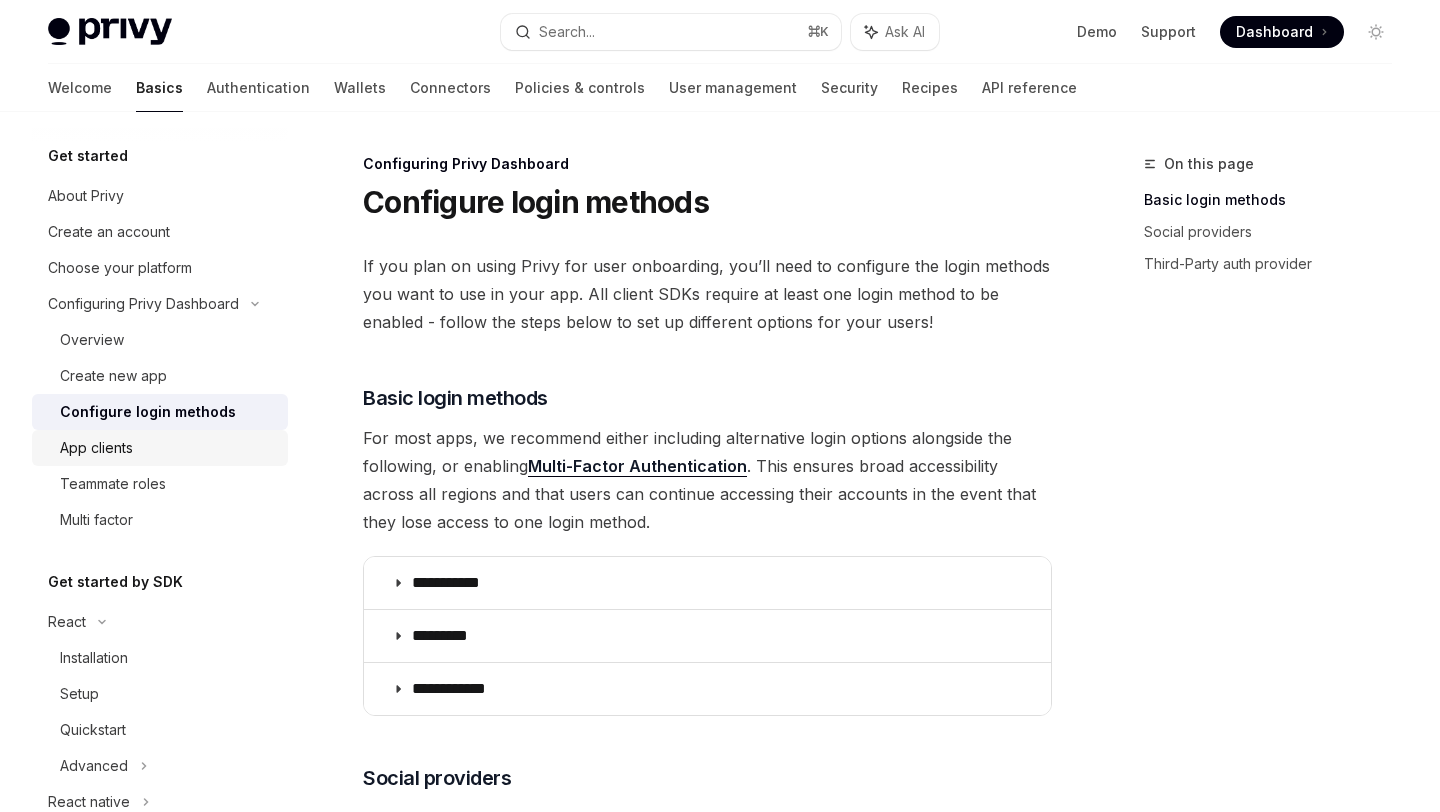 click on "App clients" at bounding box center [168, 448] 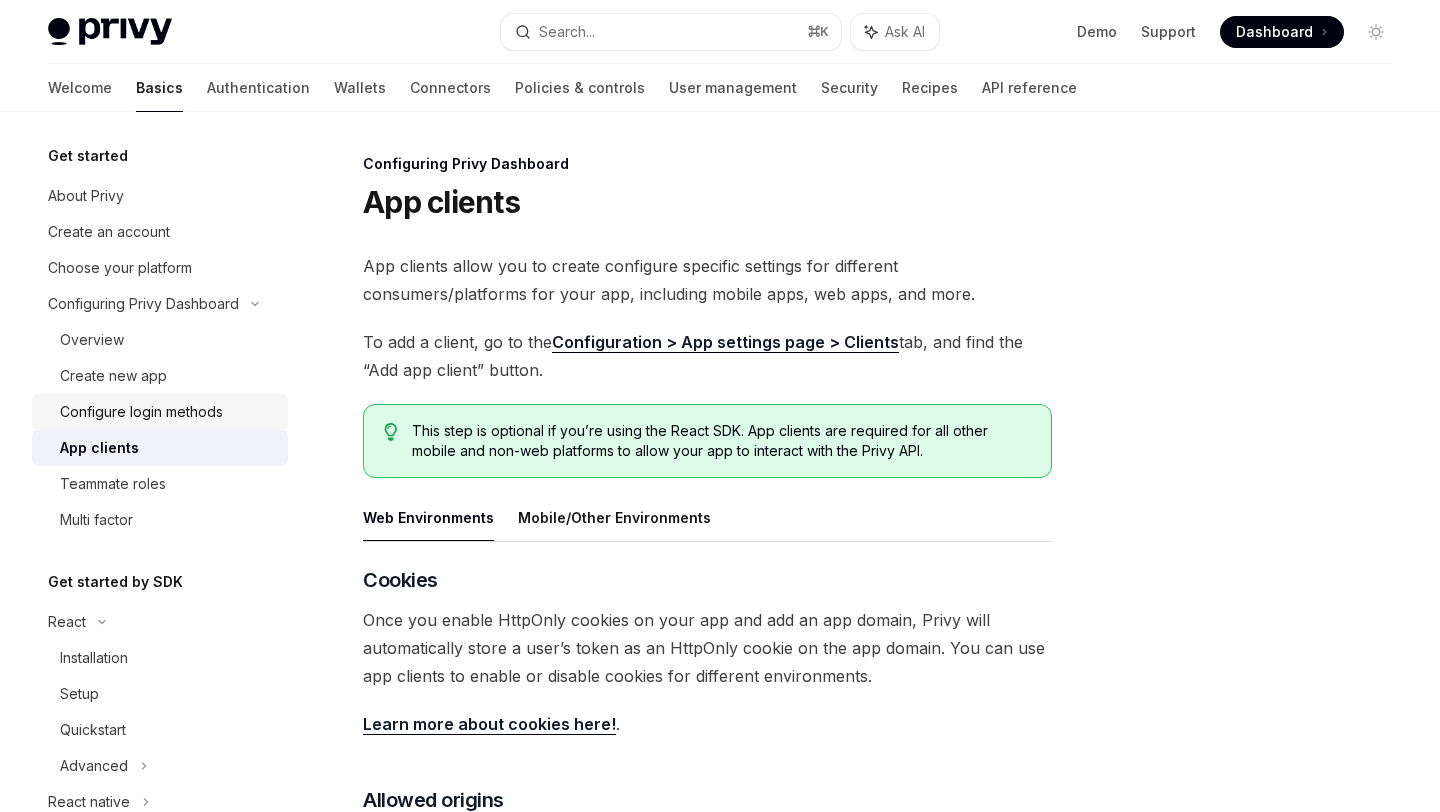 click on "Configure login methods" at bounding box center [141, 412] 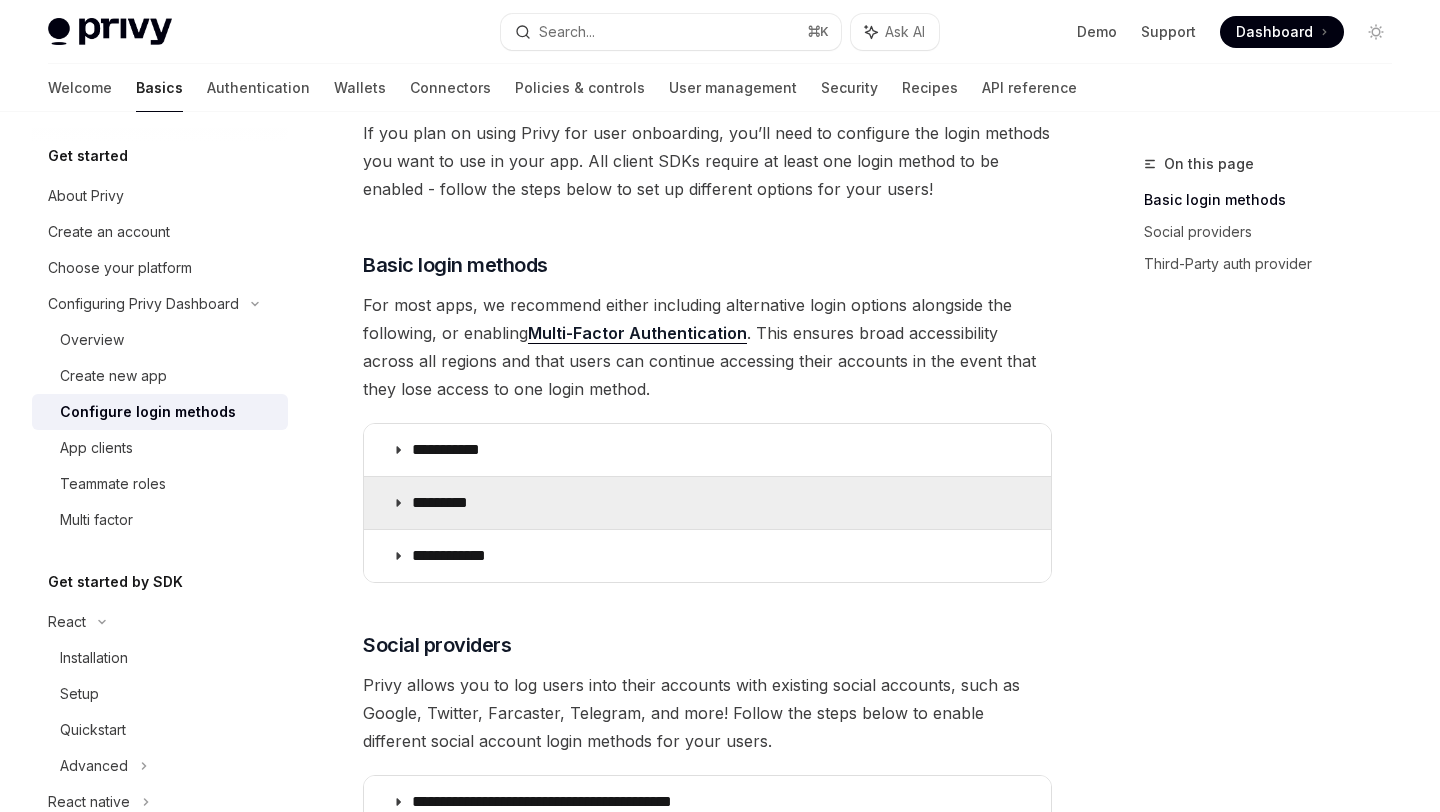 scroll, scrollTop: 139, scrollLeft: 0, axis: vertical 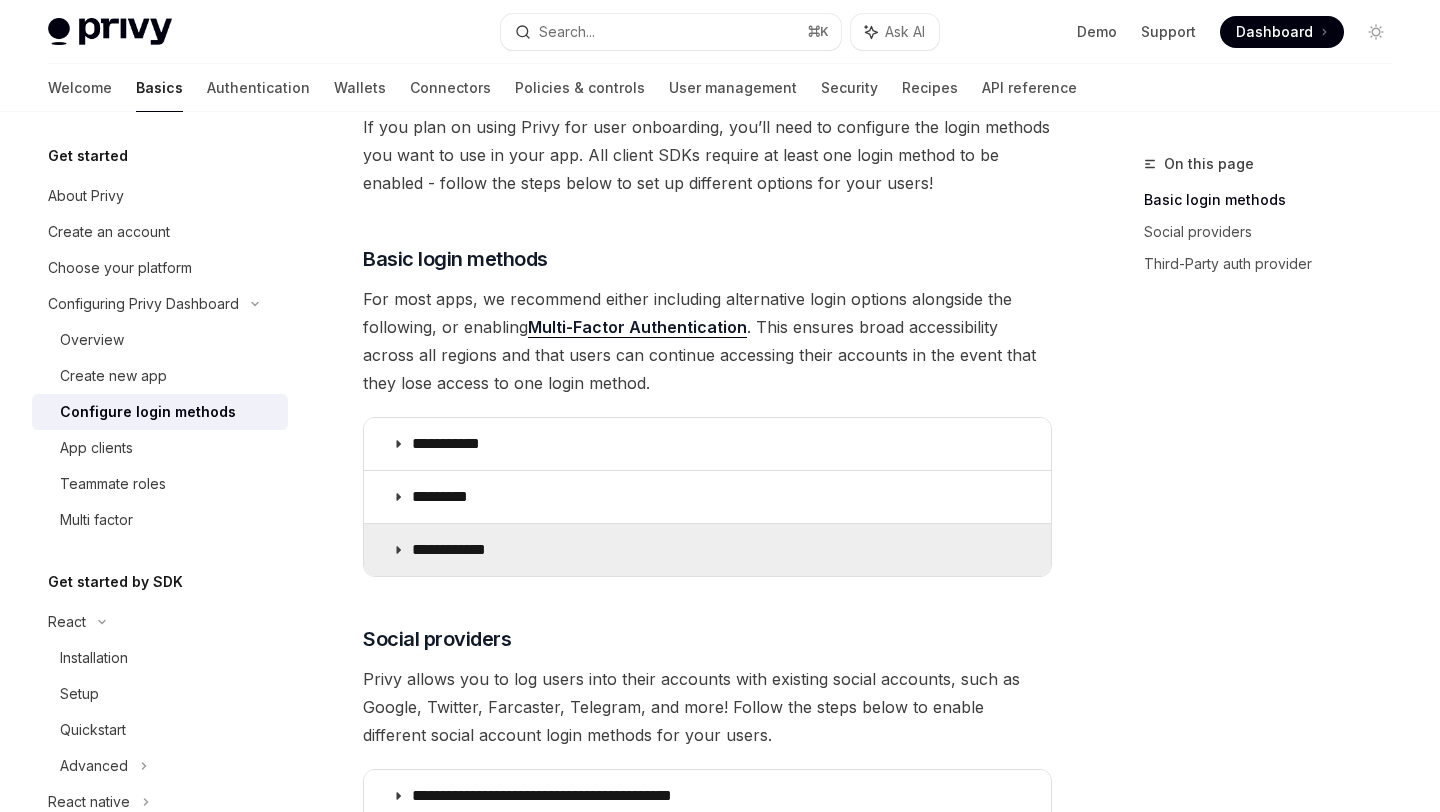 click on "**********" at bounding box center [456, 550] 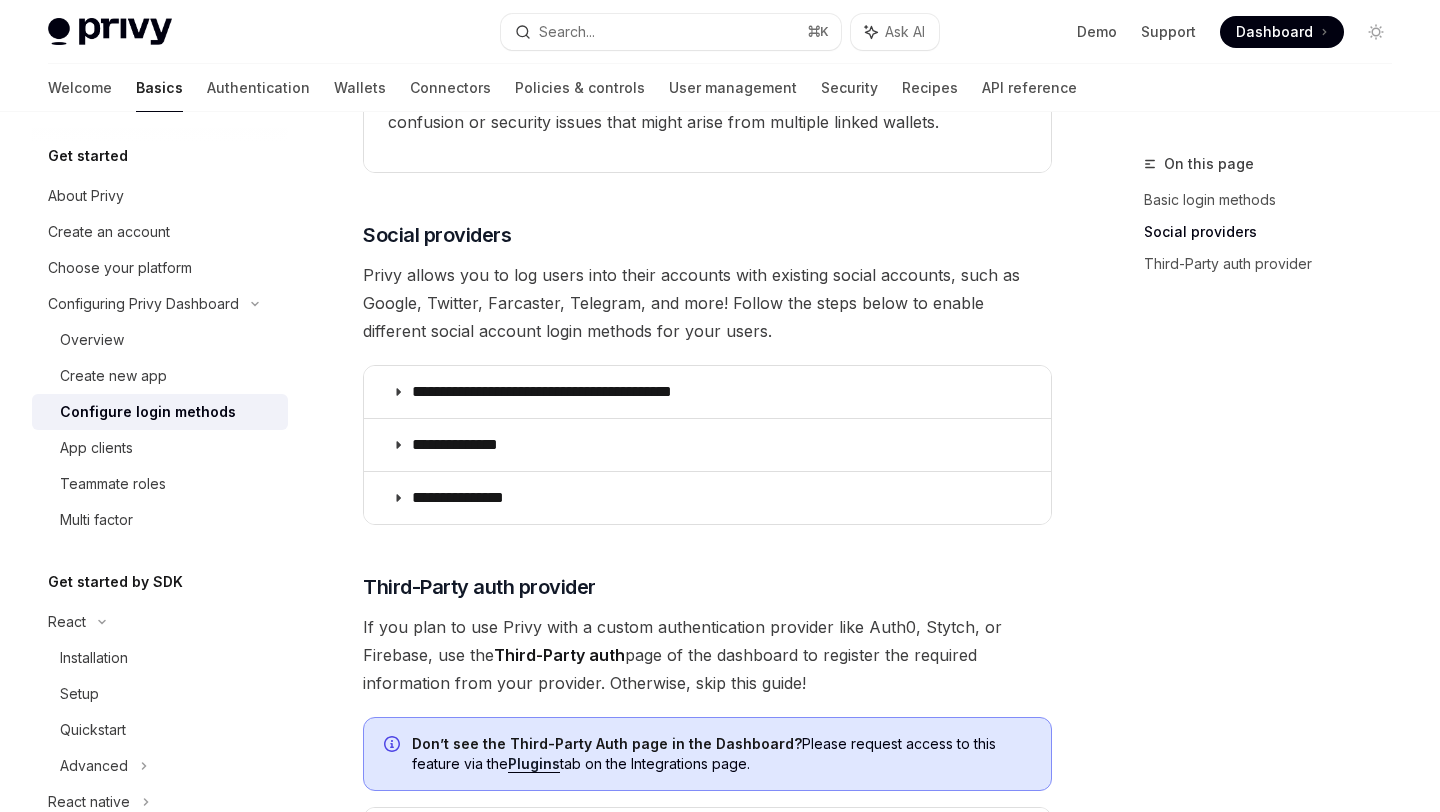 scroll, scrollTop: 1195, scrollLeft: 0, axis: vertical 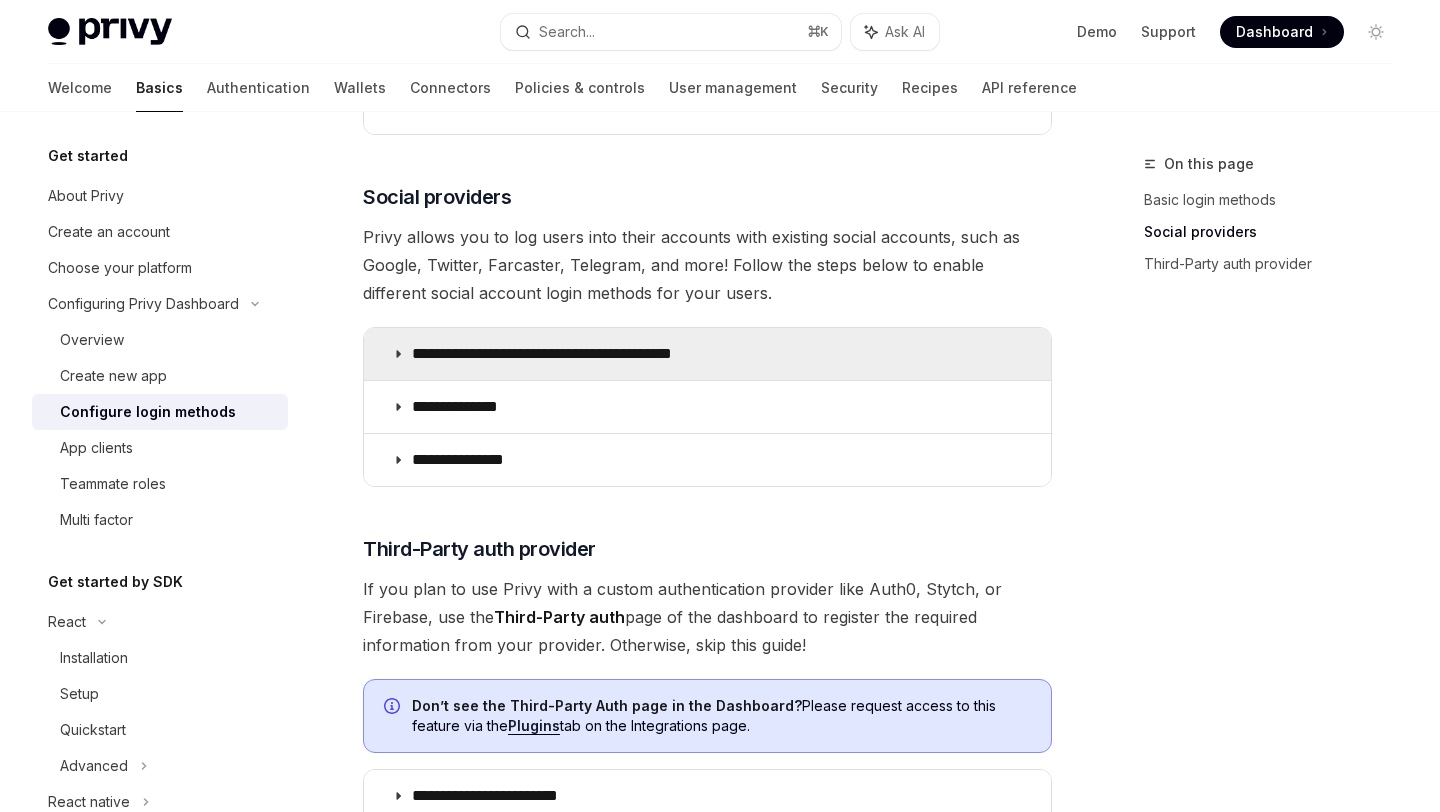 click on "**********" at bounding box center [577, 354] 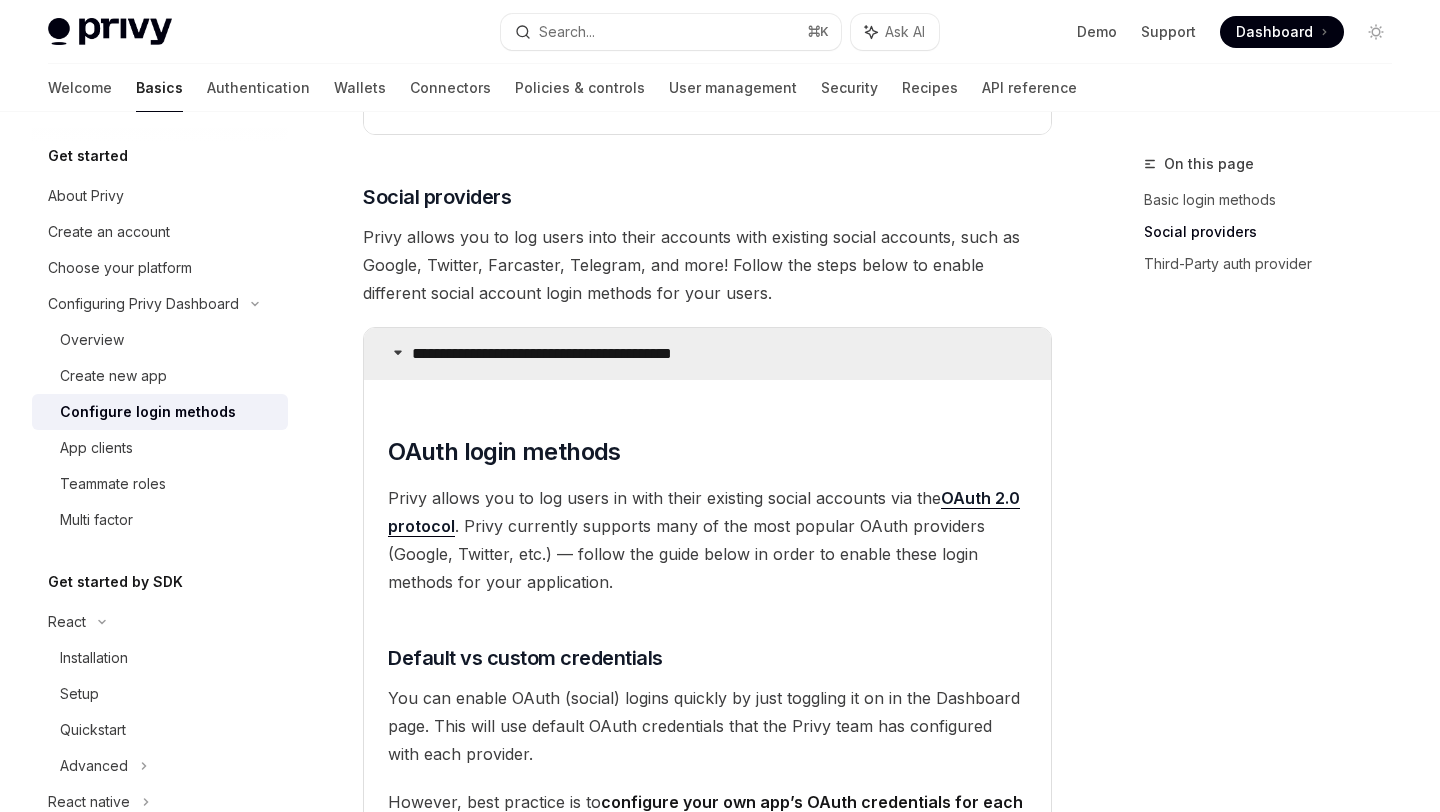 click on "**********" at bounding box center [577, 354] 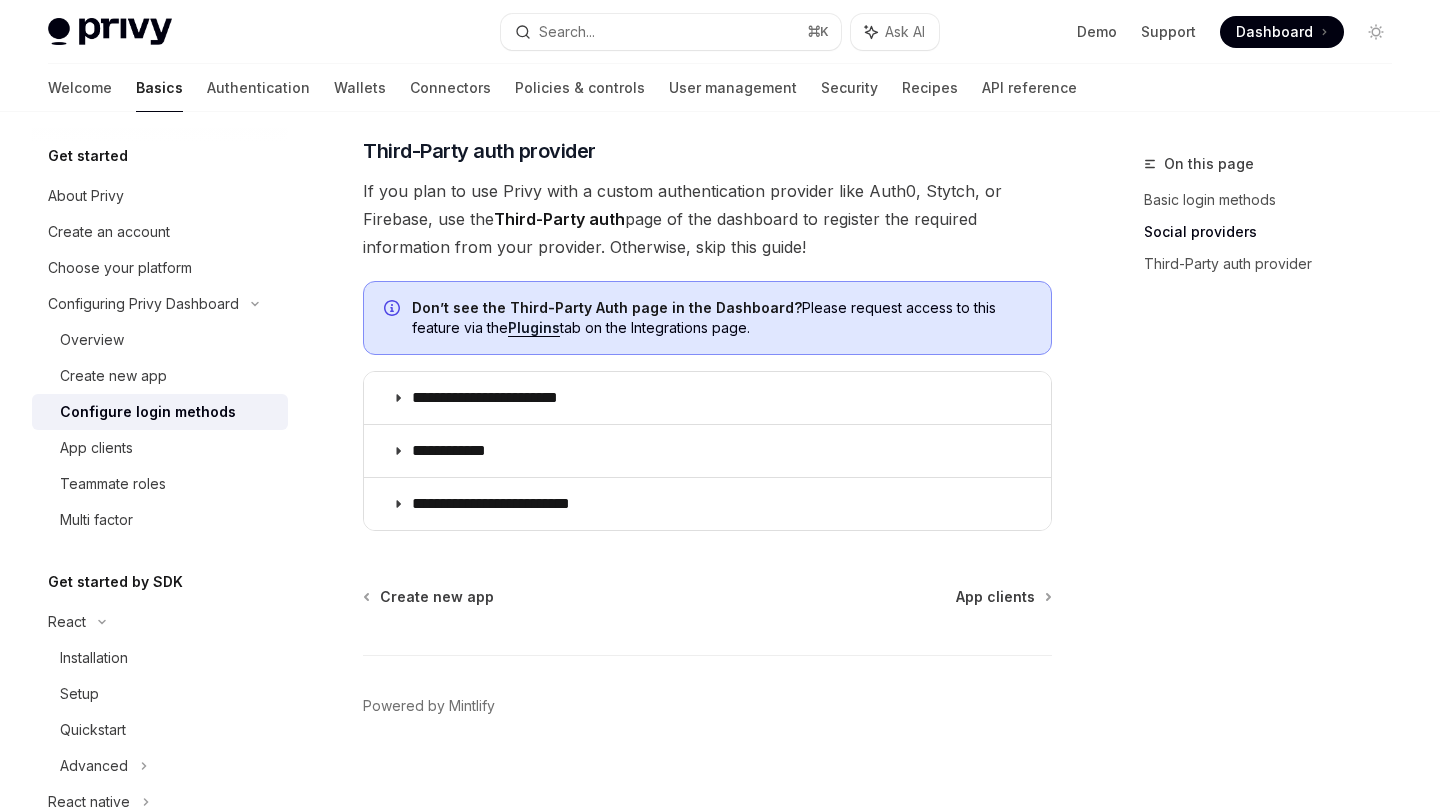 scroll, scrollTop: 1609, scrollLeft: 0, axis: vertical 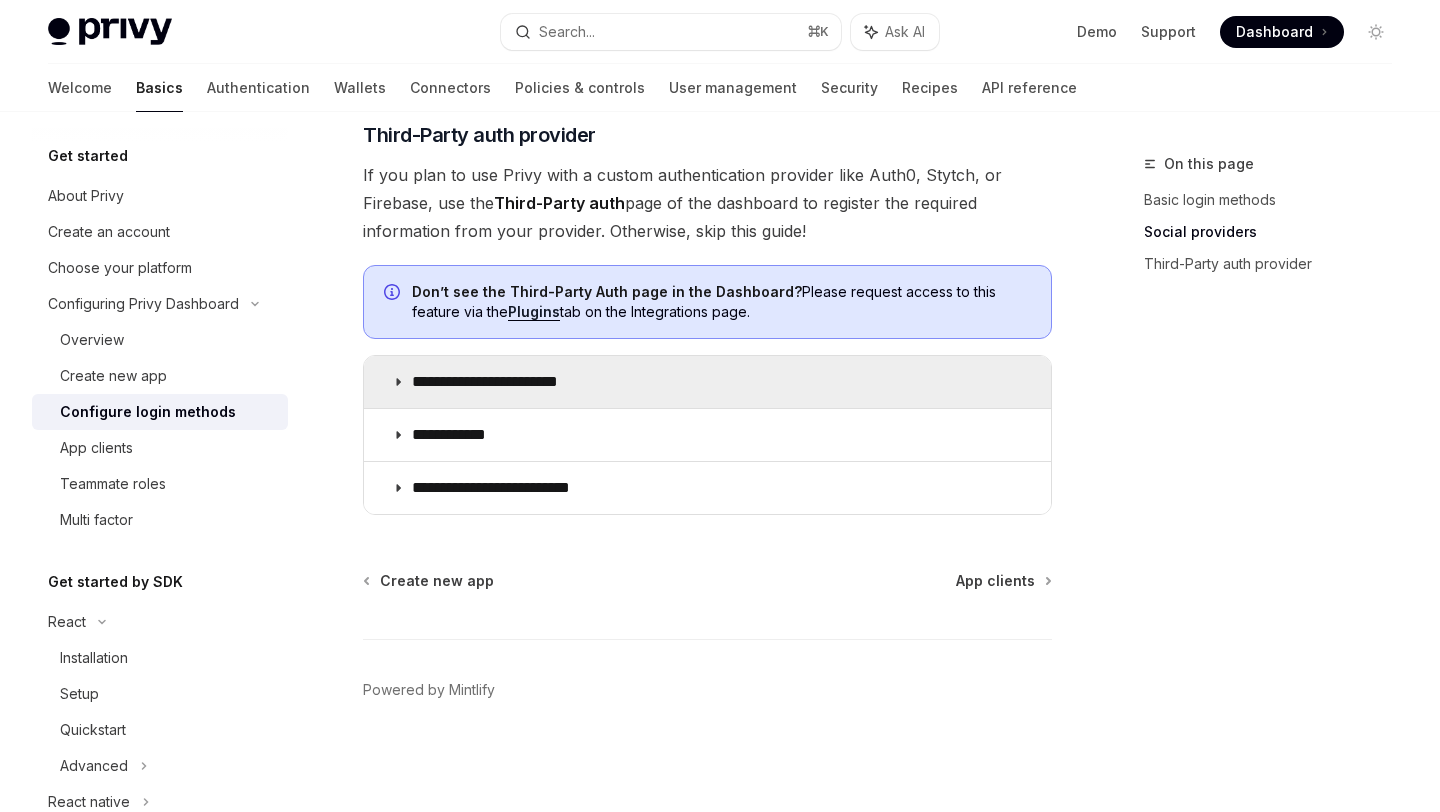 click on "**********" at bounding box center (707, 382) 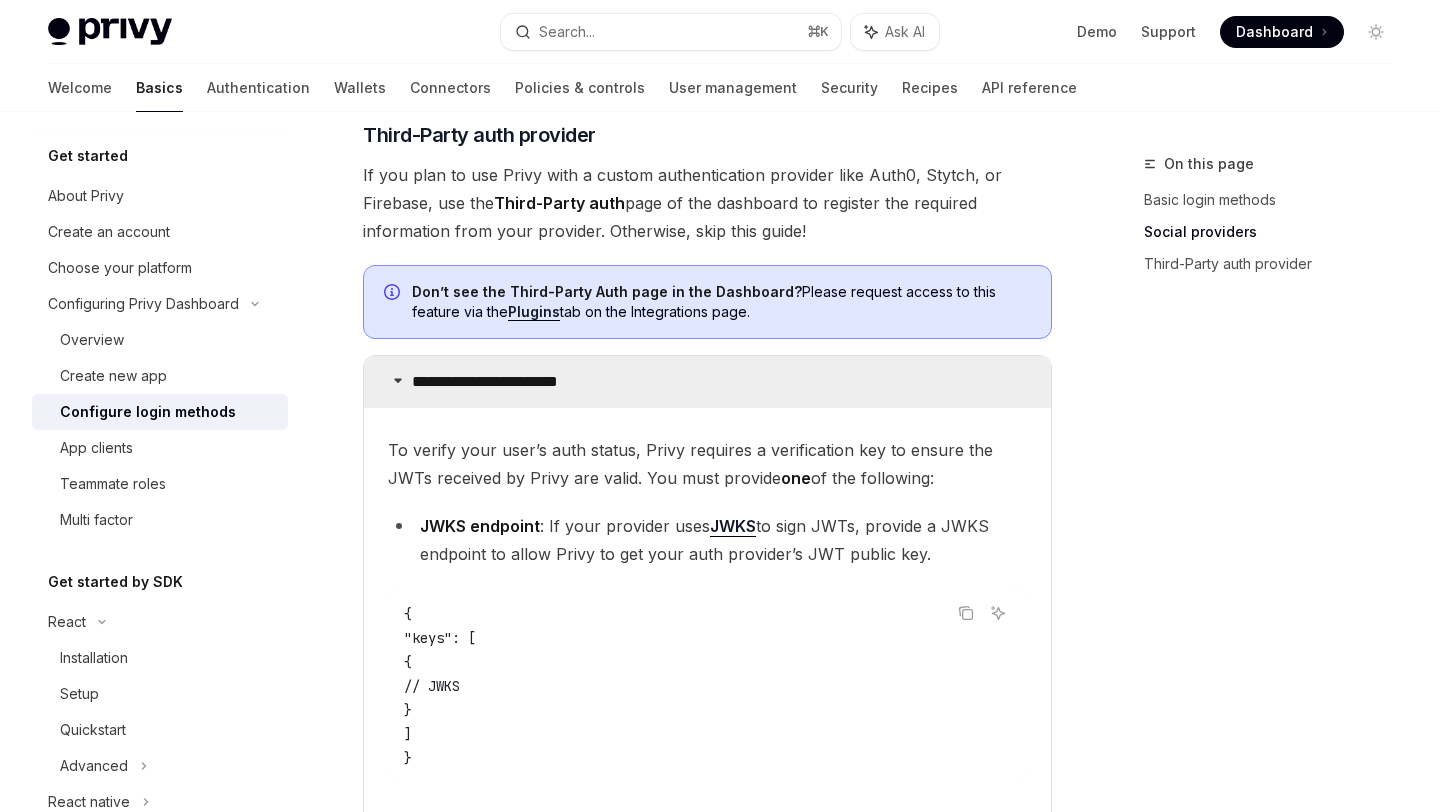click on "**********" at bounding box center [707, 382] 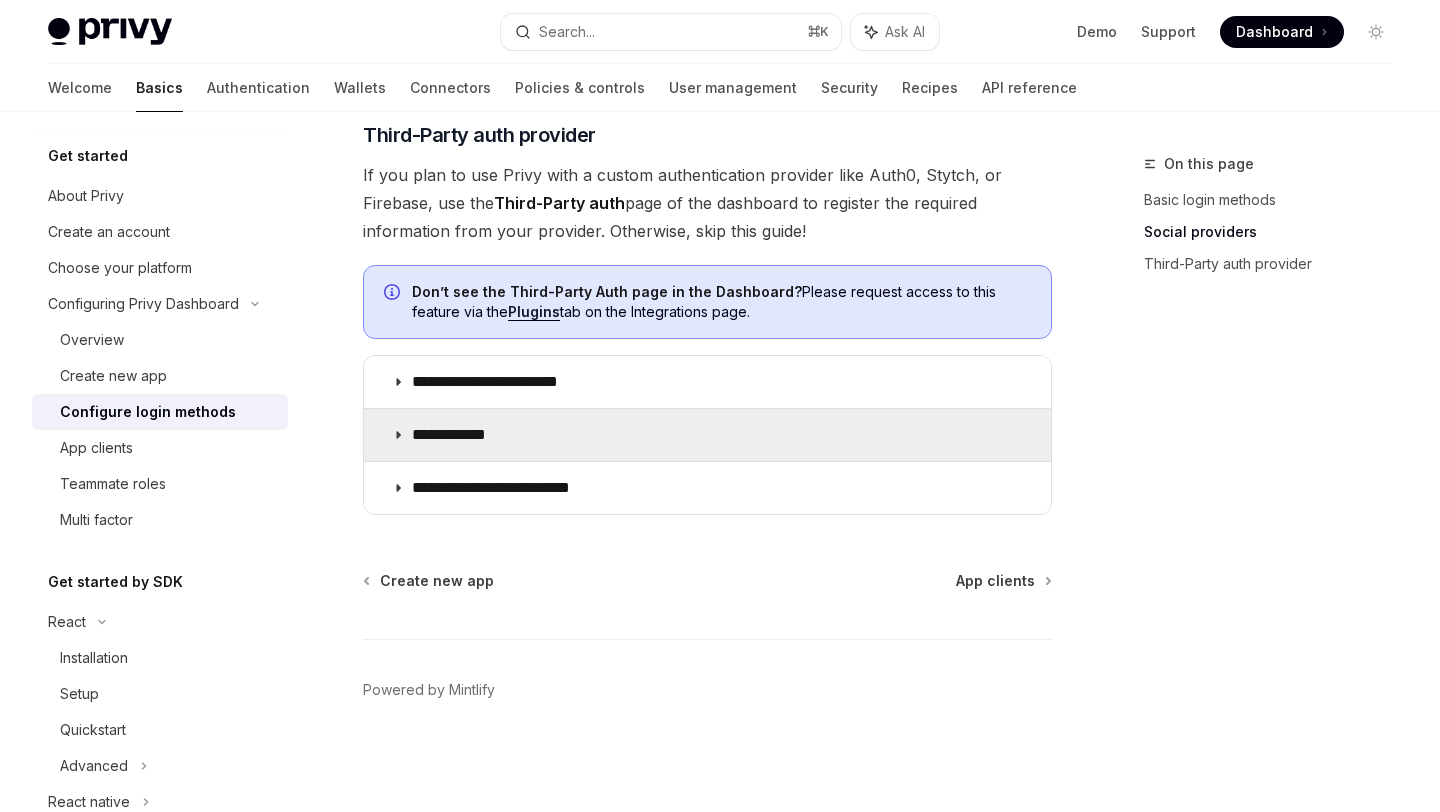 click on "**********" at bounding box center [707, 435] 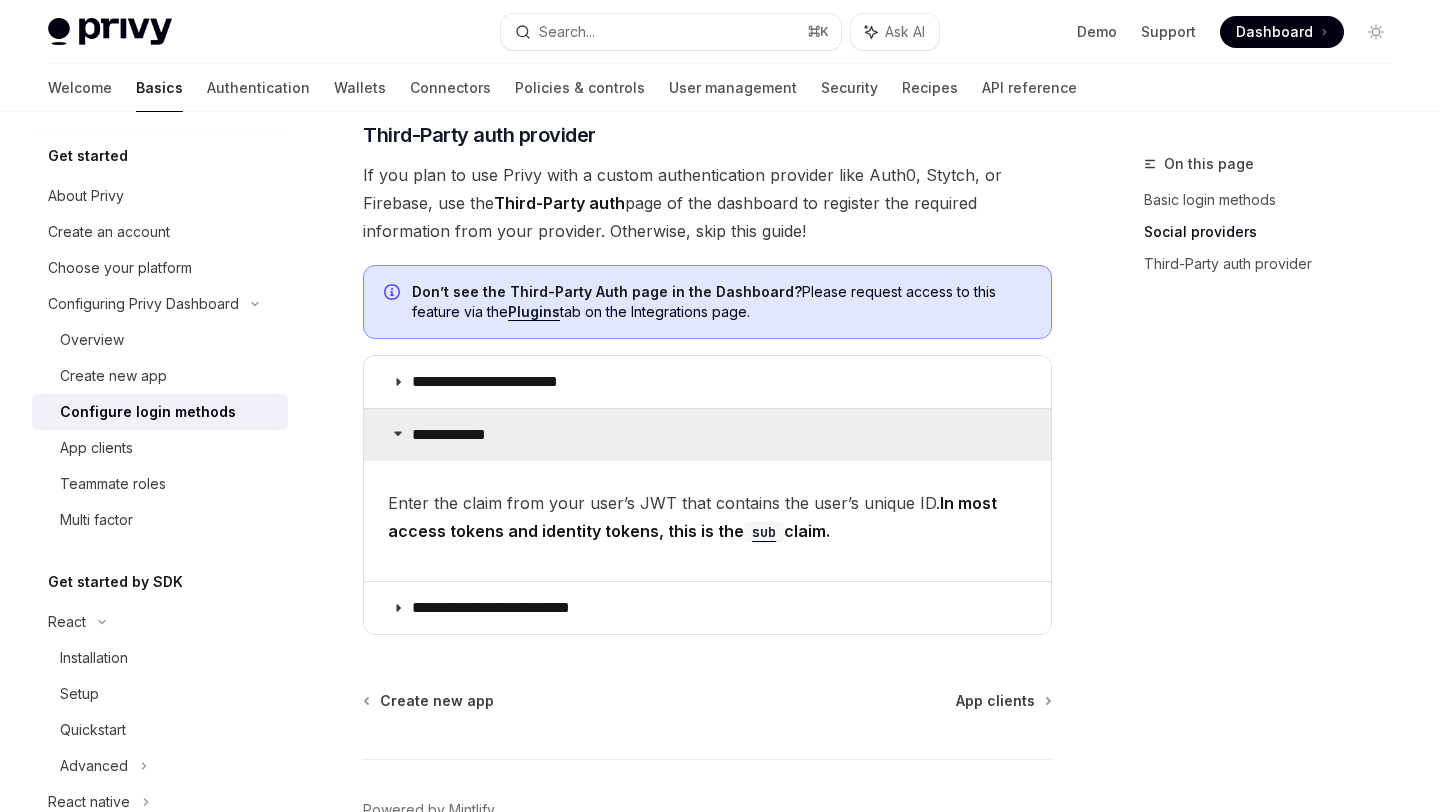 click on "**********" at bounding box center (707, 435) 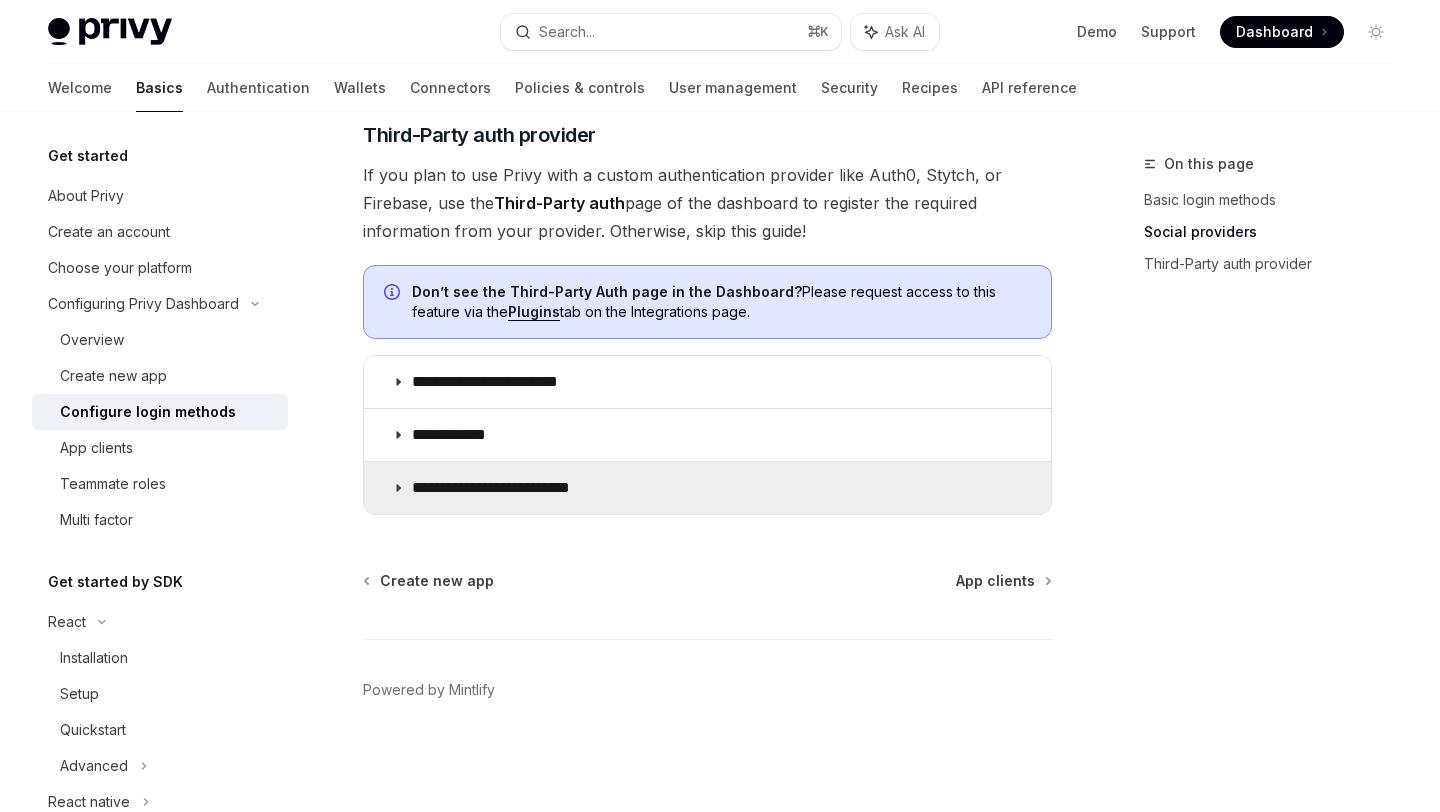 click on "**********" at bounding box center (515, 488) 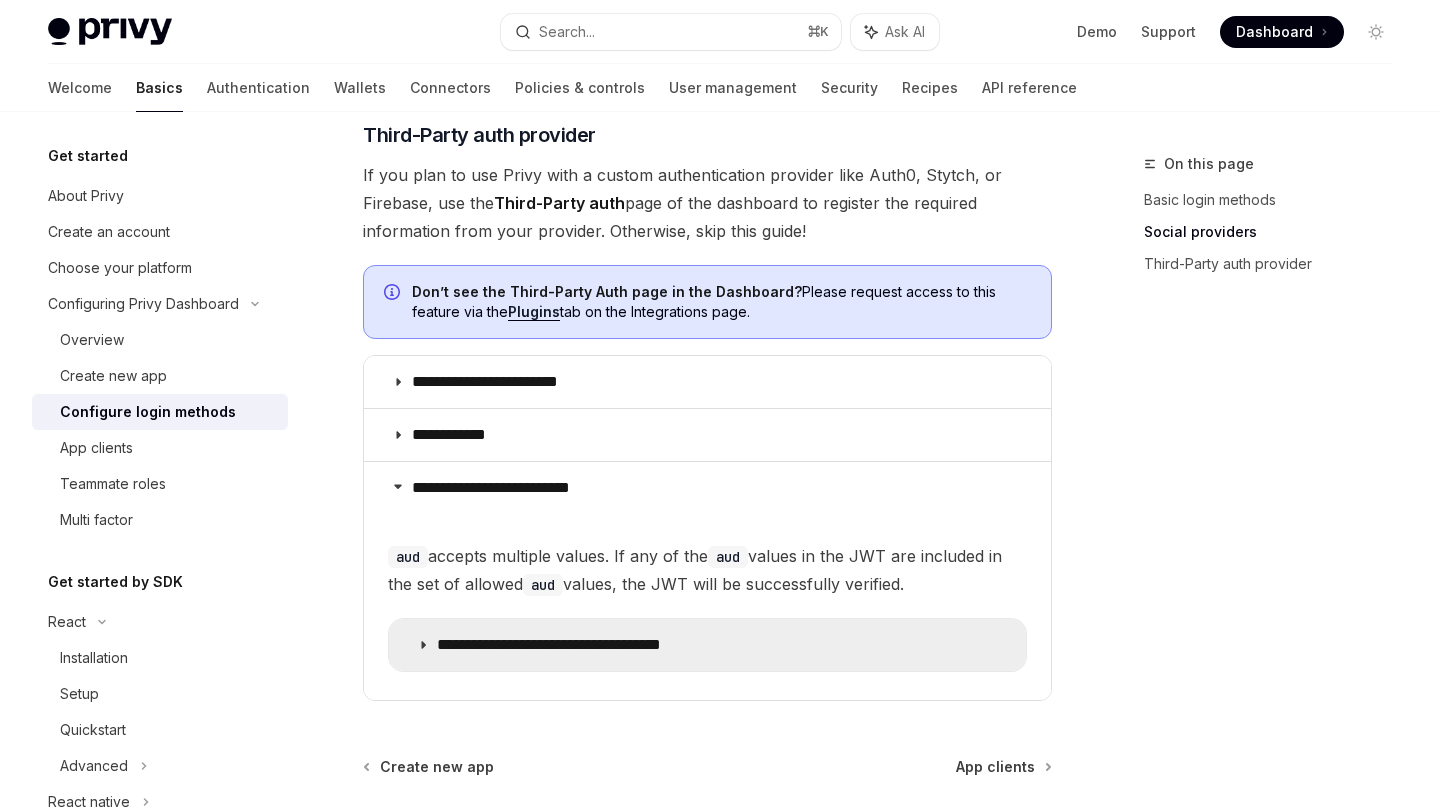 click on "**********" at bounding box center (584, 645) 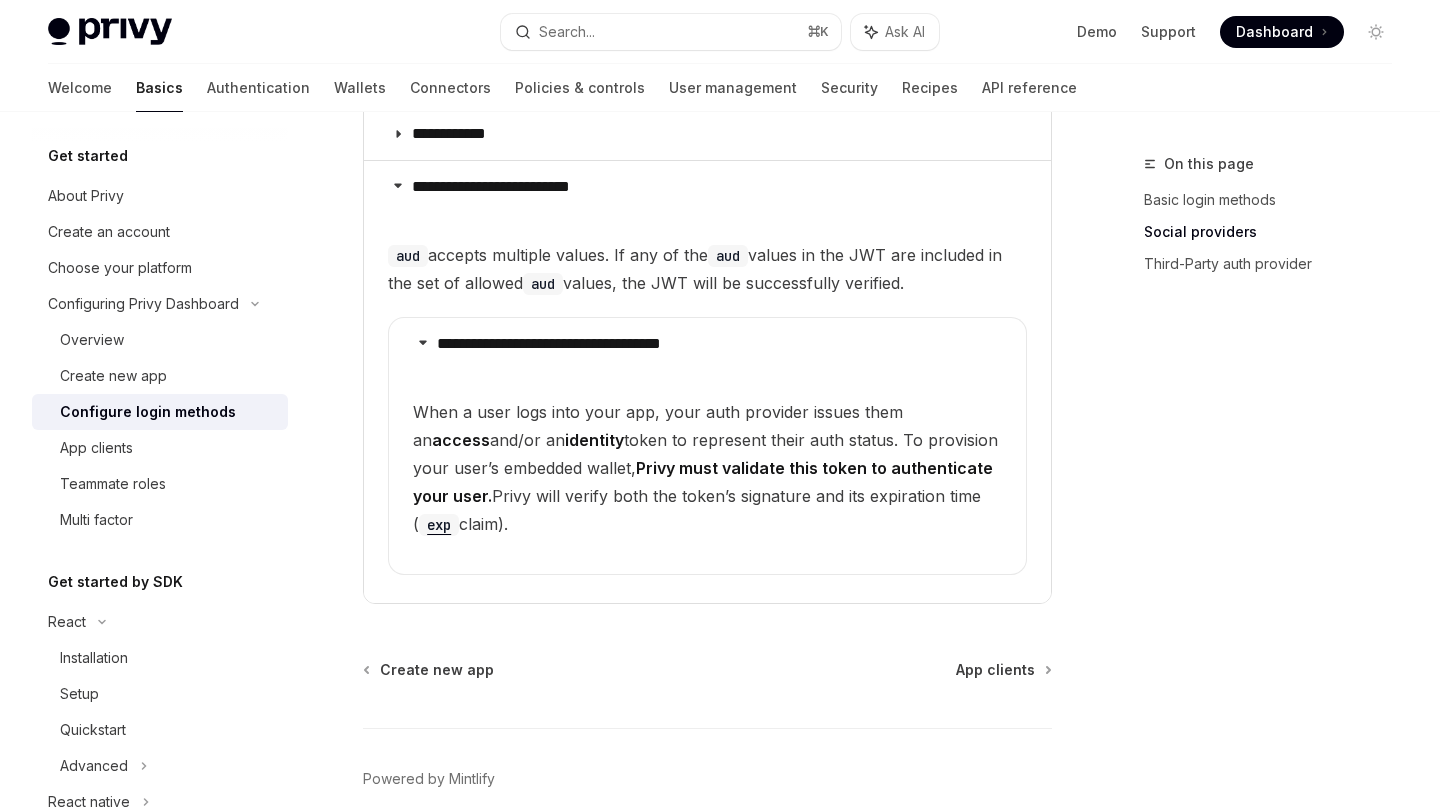 scroll, scrollTop: 1927, scrollLeft: 0, axis: vertical 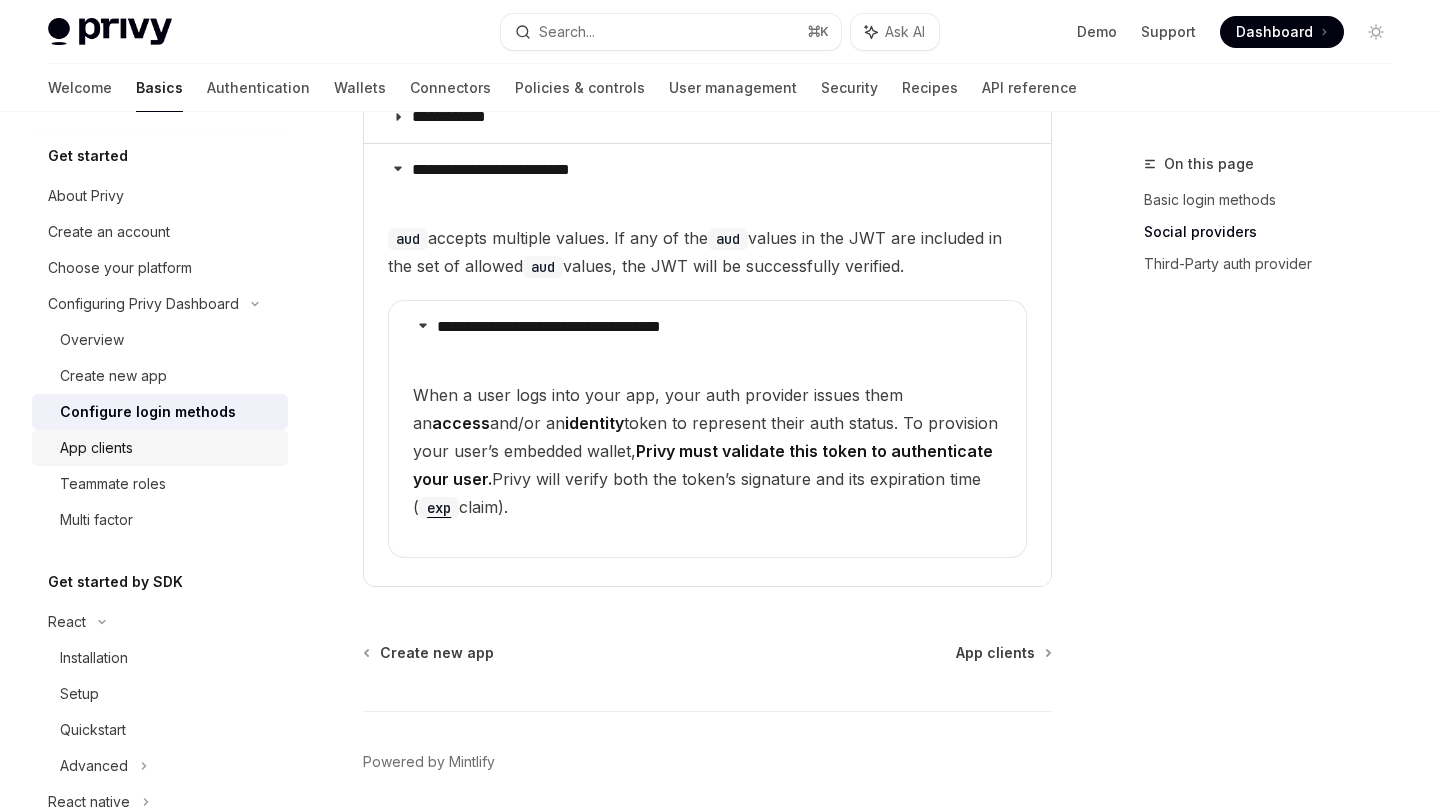 click on "App clients" at bounding box center (96, 448) 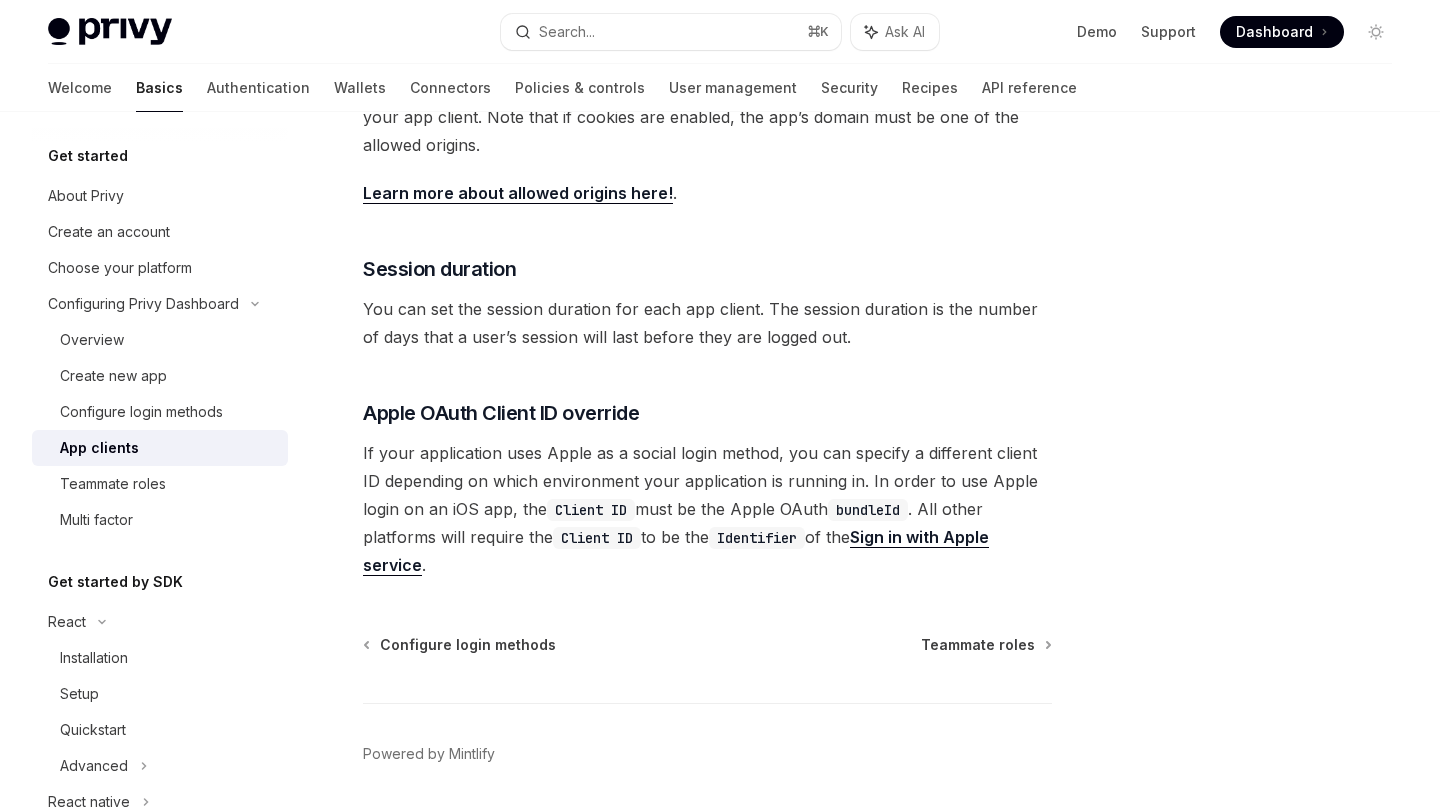 scroll, scrollTop: 787, scrollLeft: 0, axis: vertical 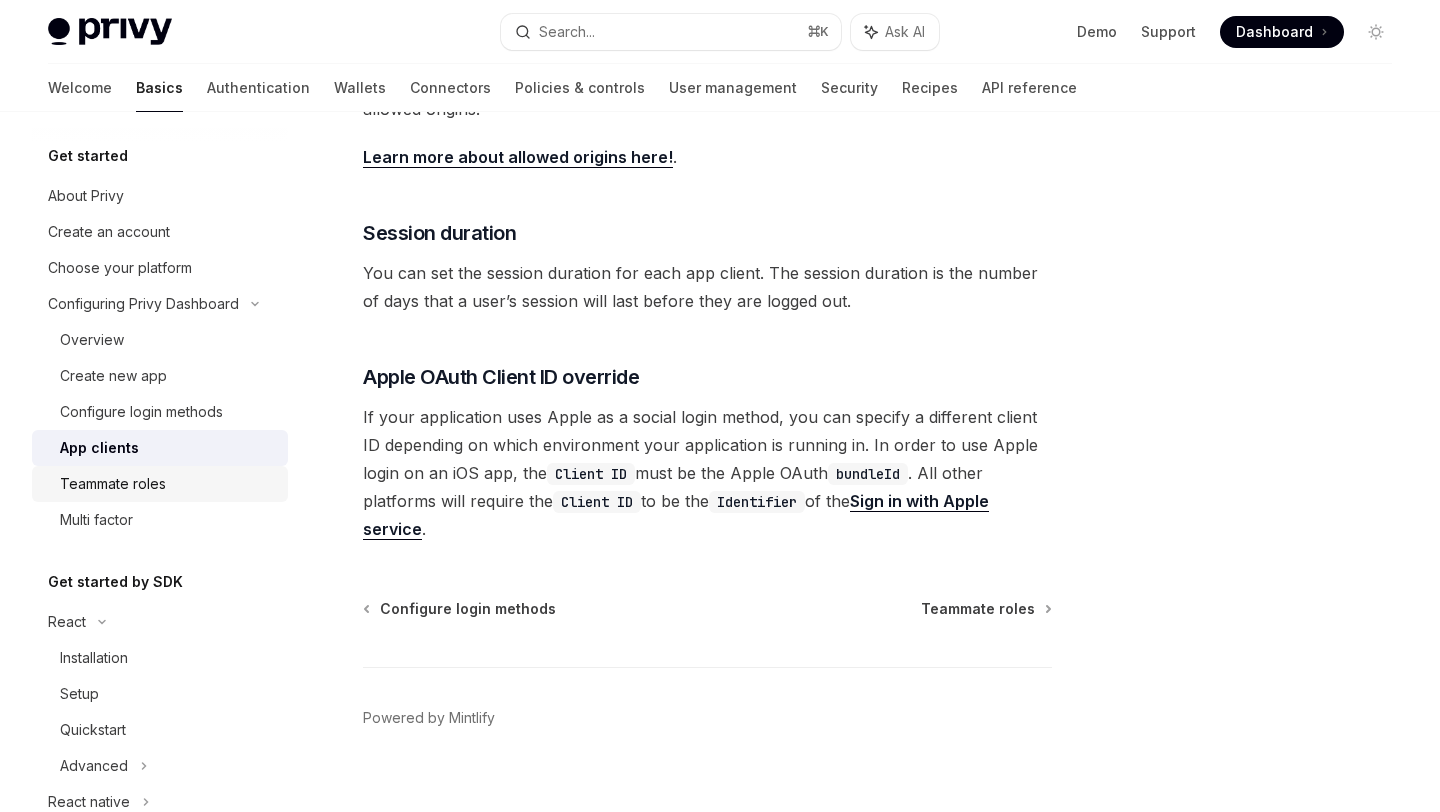click on "Teammate roles" at bounding box center (113, 484) 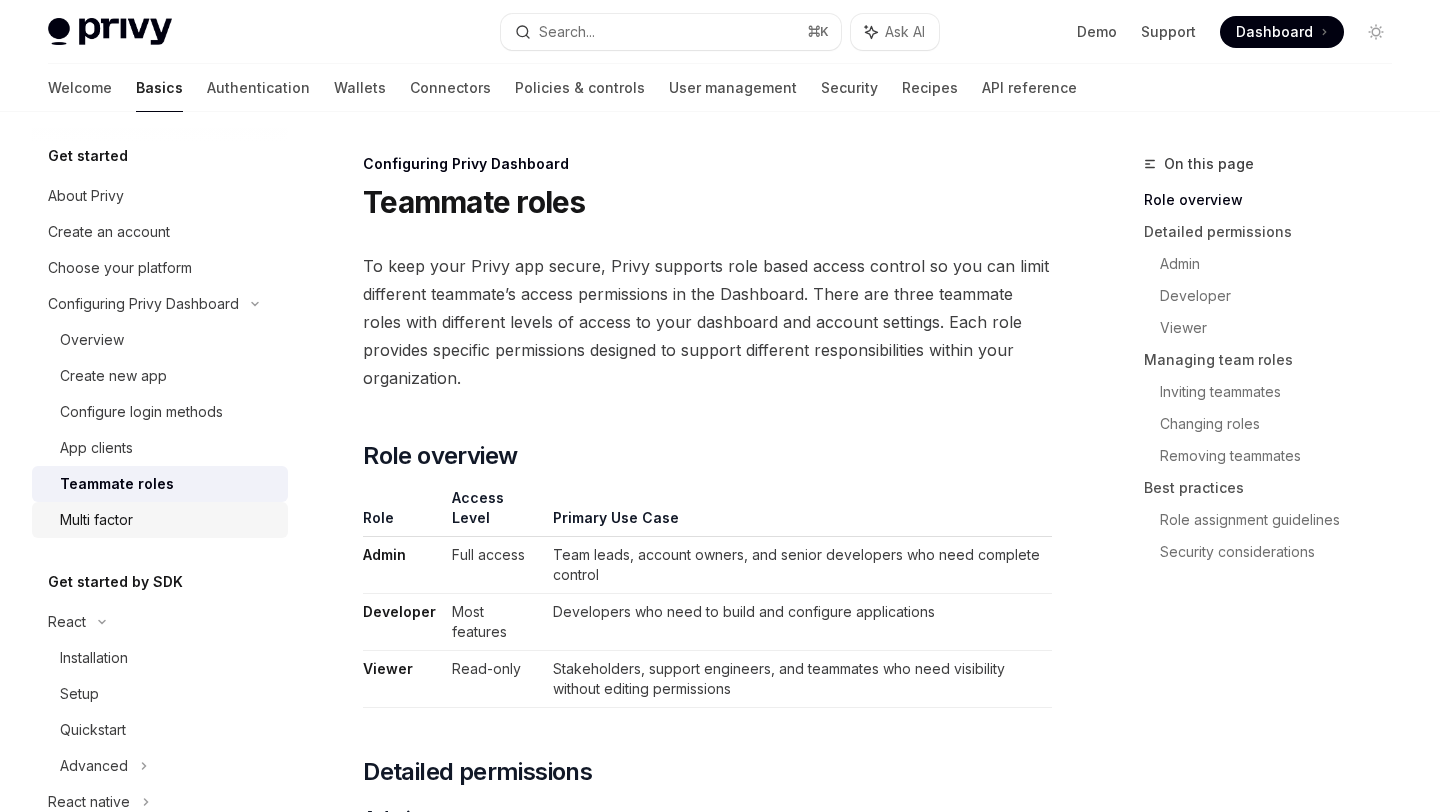 click on "Multi factor" at bounding box center (160, 520) 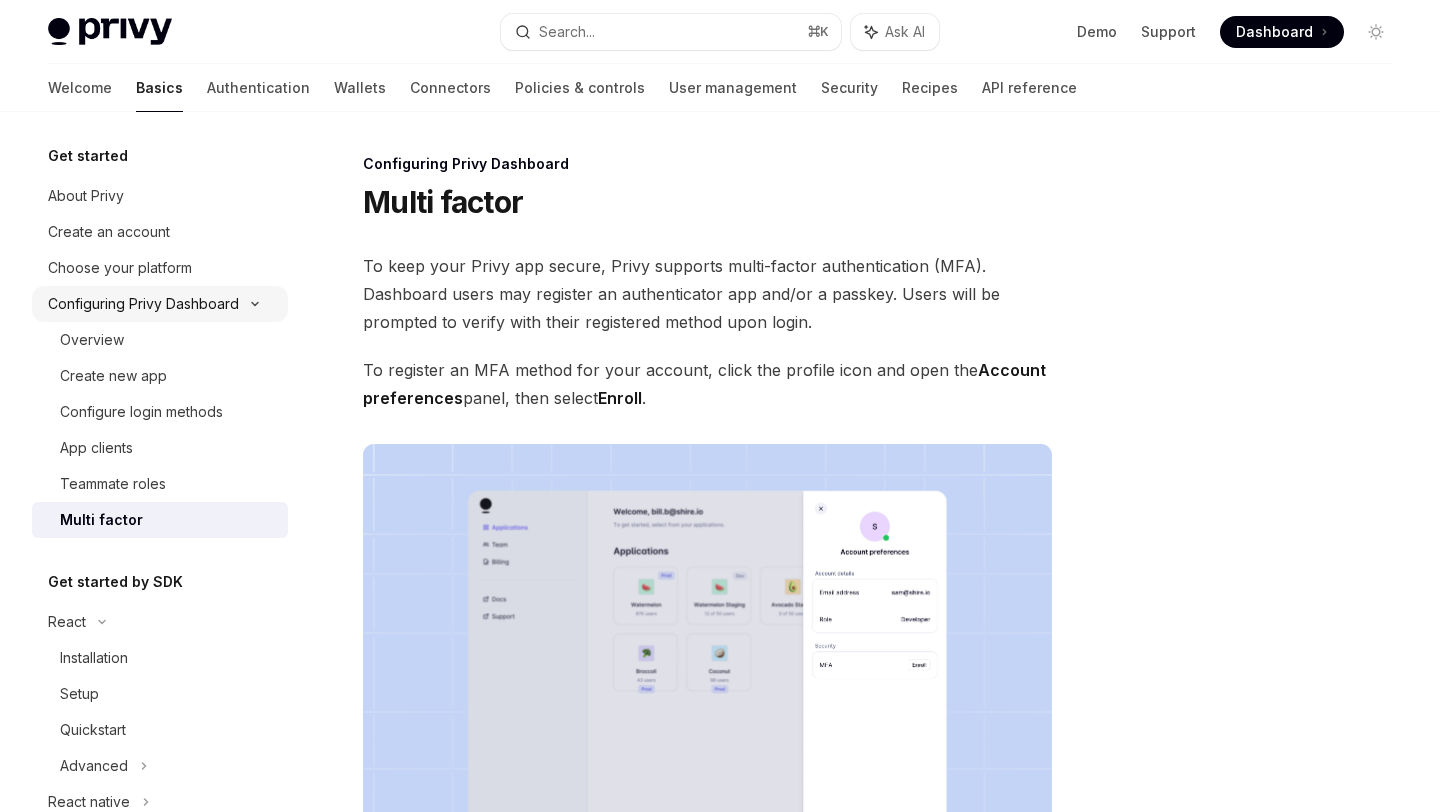 click on "Configuring Privy Dashboard" at bounding box center (143, 304) 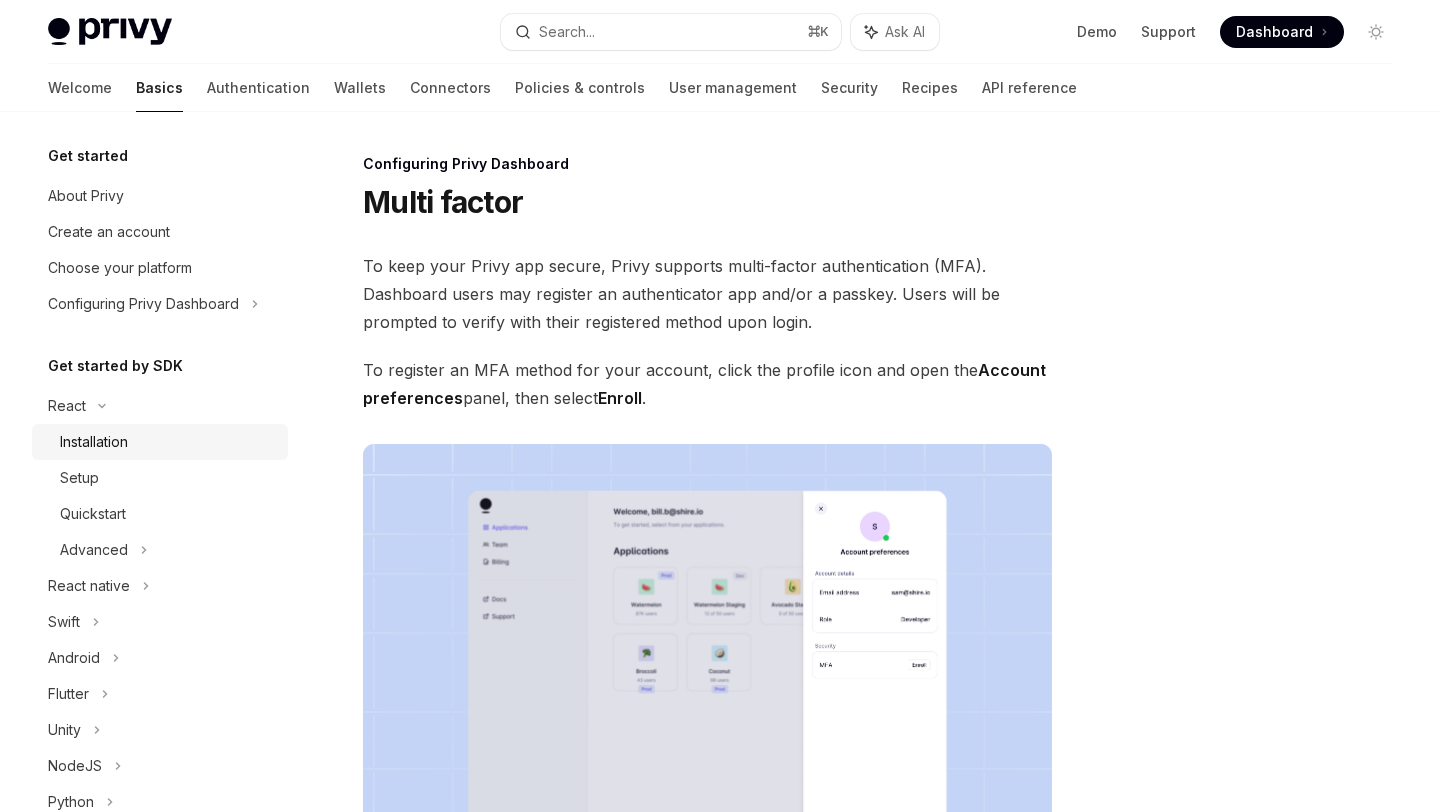click on "Installation" at bounding box center (94, 442) 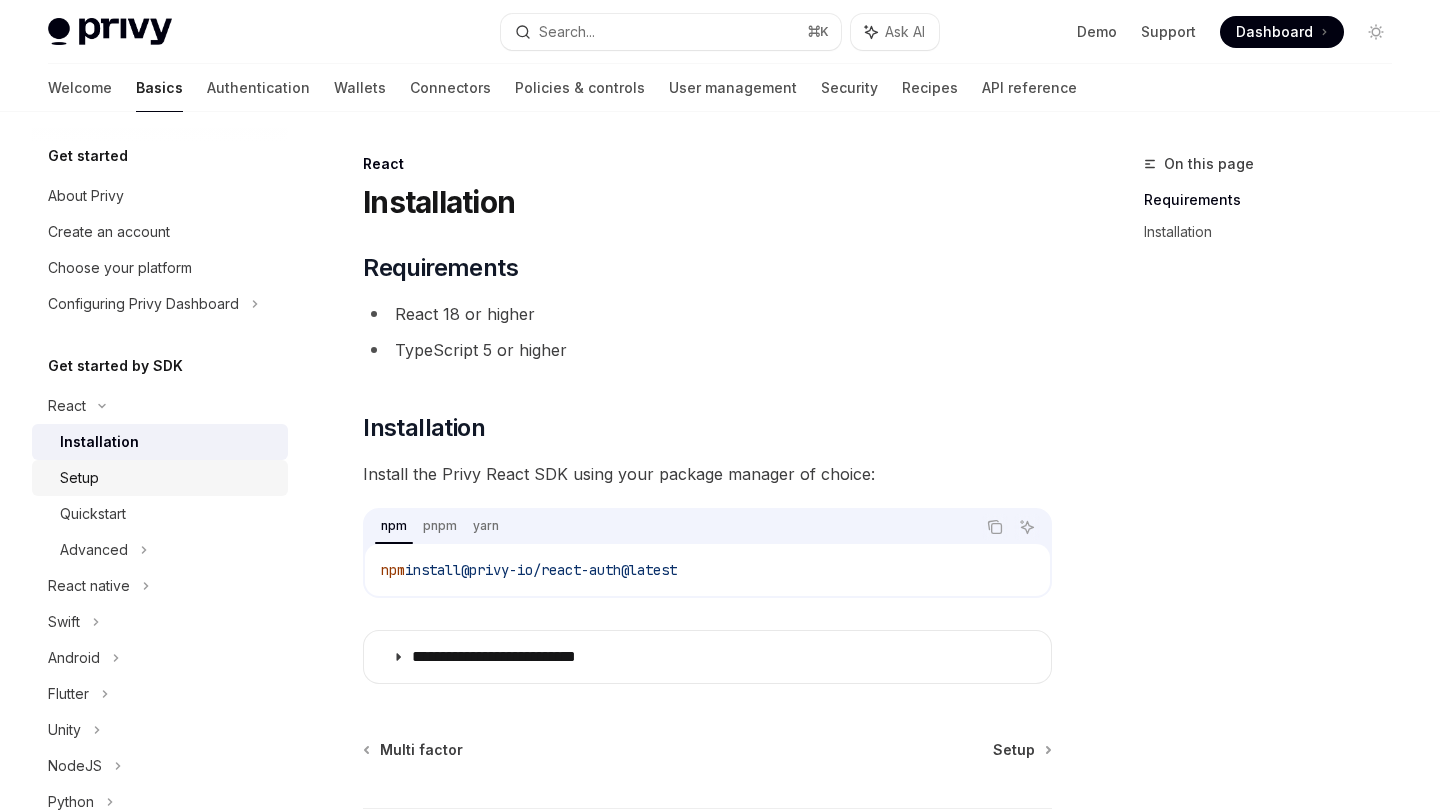 click on "Setup" at bounding box center (168, 478) 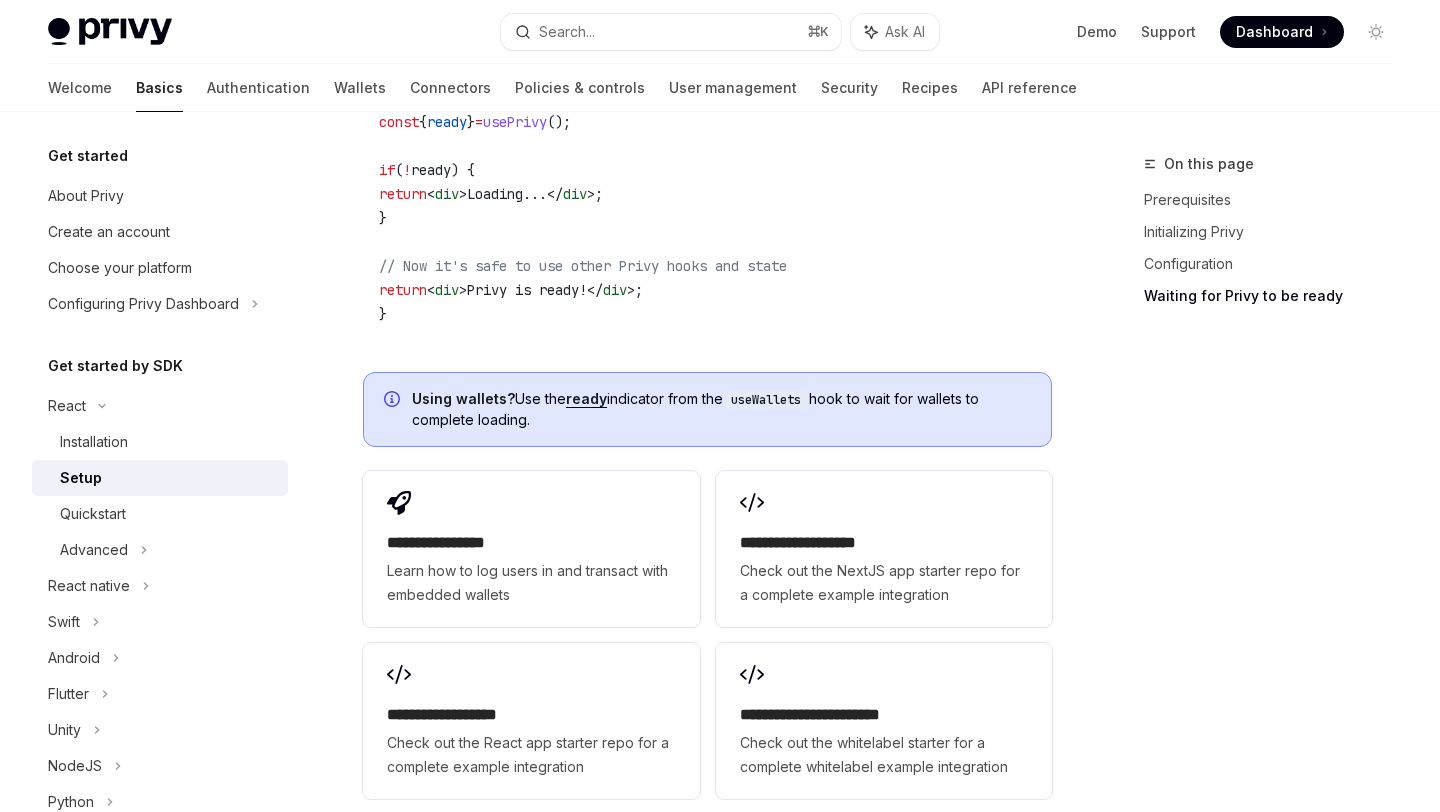scroll, scrollTop: 2379, scrollLeft: 0, axis: vertical 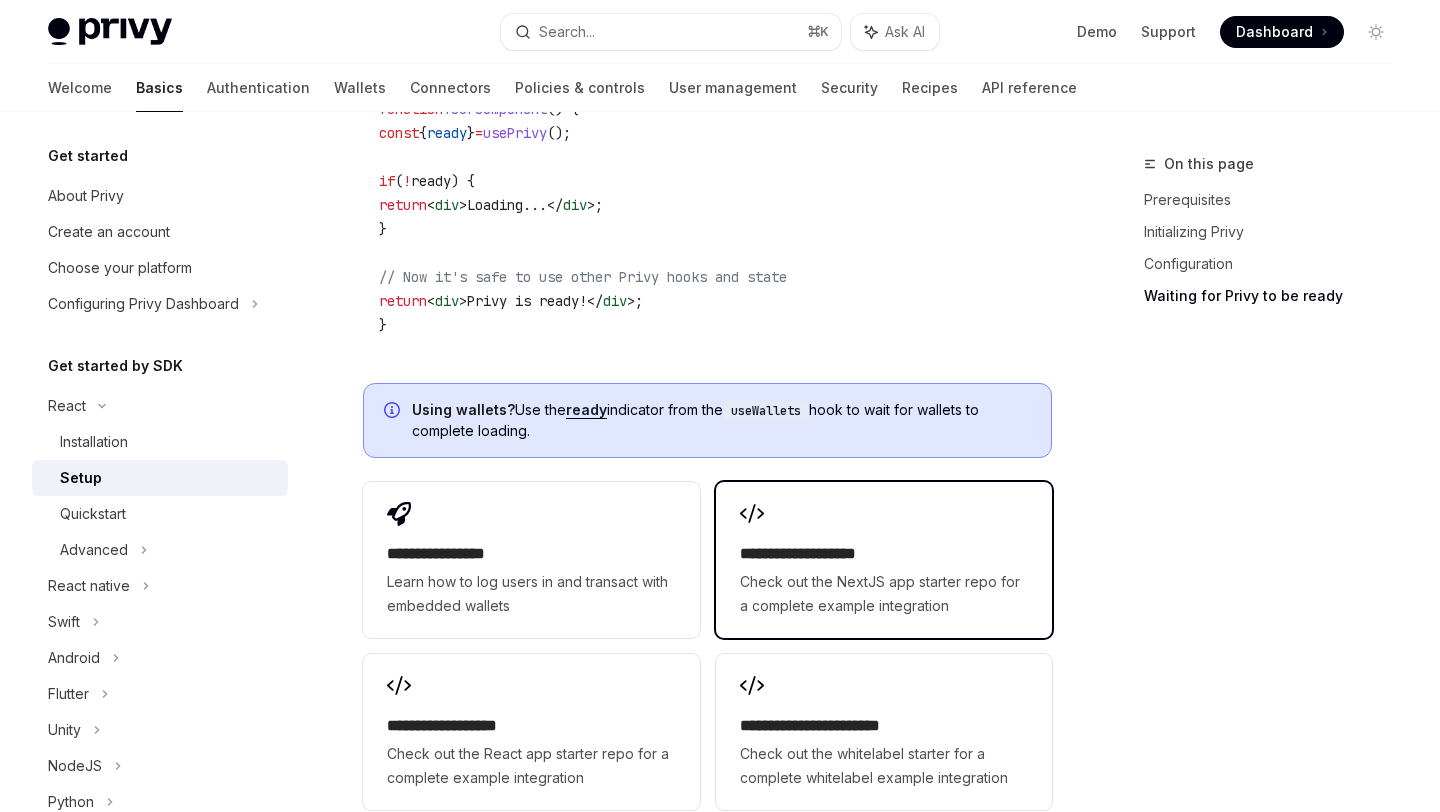click on "Check out the NextJS app starter repo for a complete example integration" at bounding box center [884, 594] 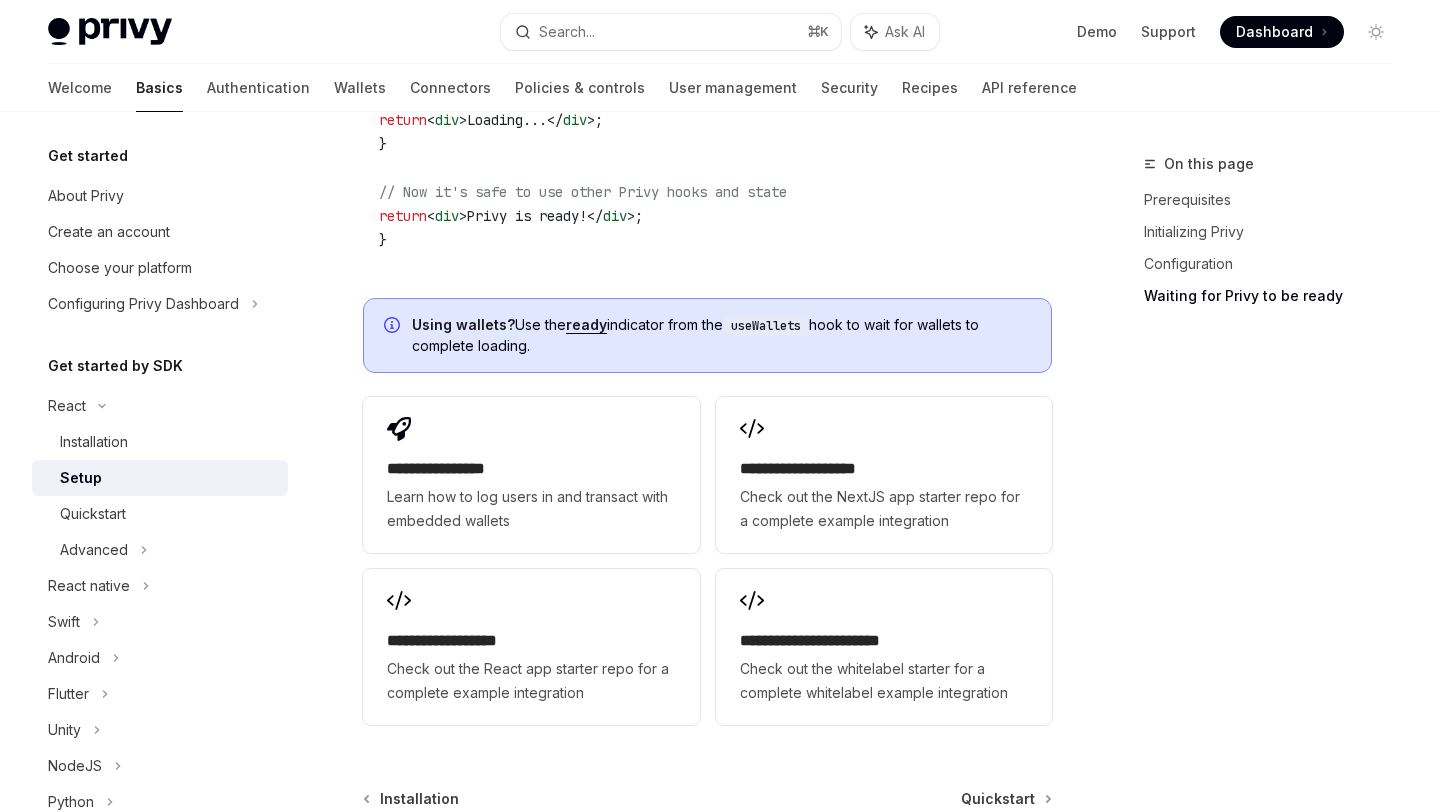 scroll, scrollTop: 2516, scrollLeft: 0, axis: vertical 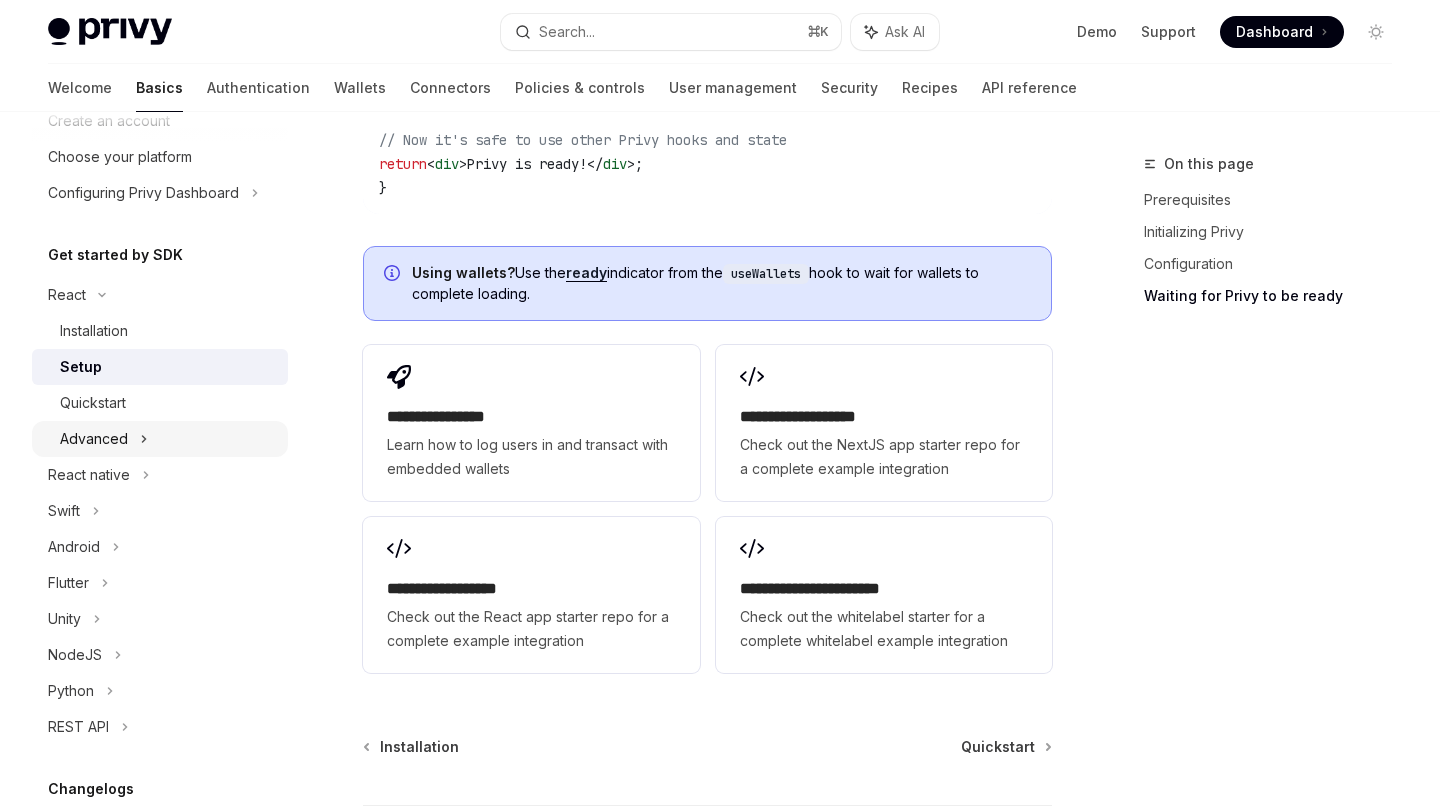 click on "Advanced" at bounding box center (160, 439) 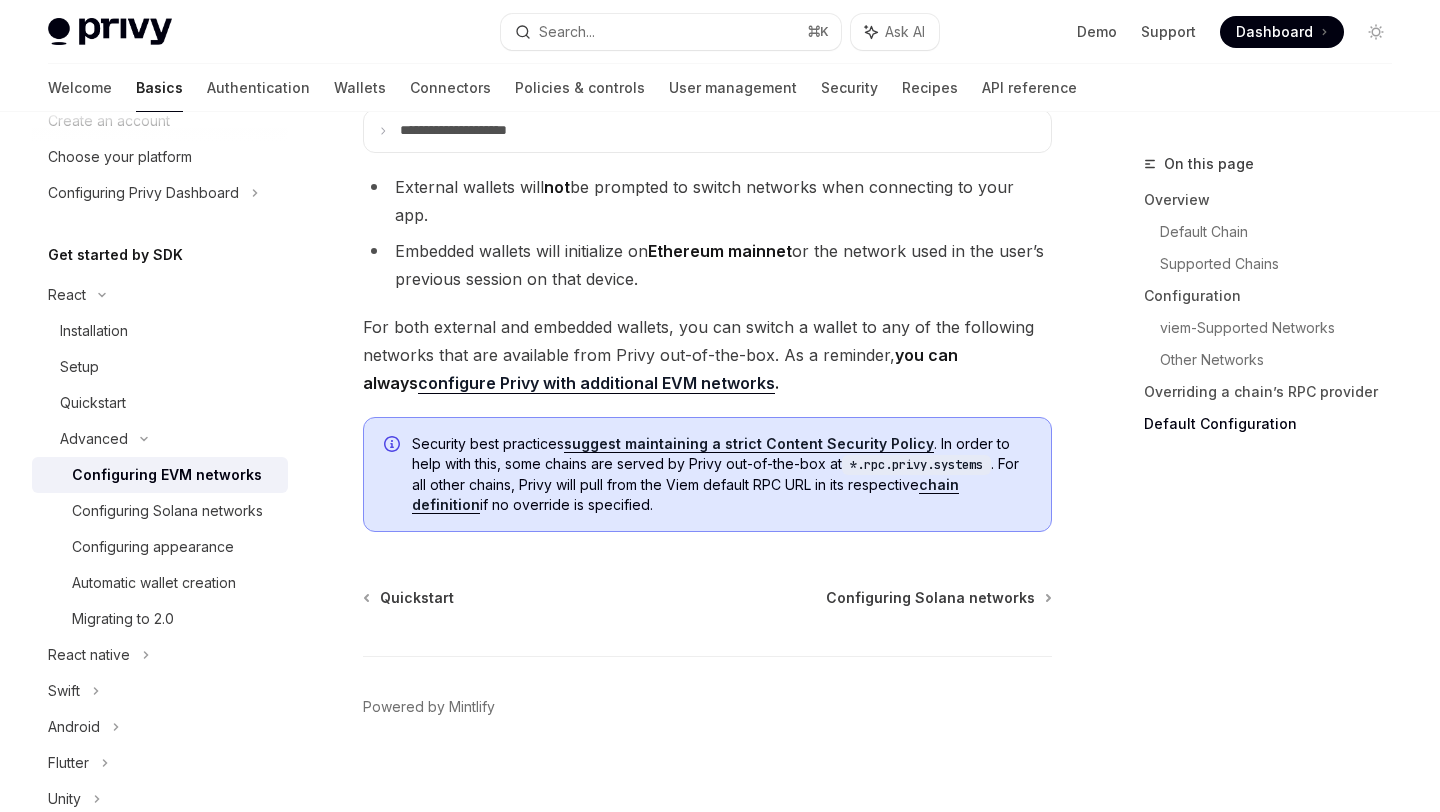 scroll, scrollTop: 5401, scrollLeft: 0, axis: vertical 